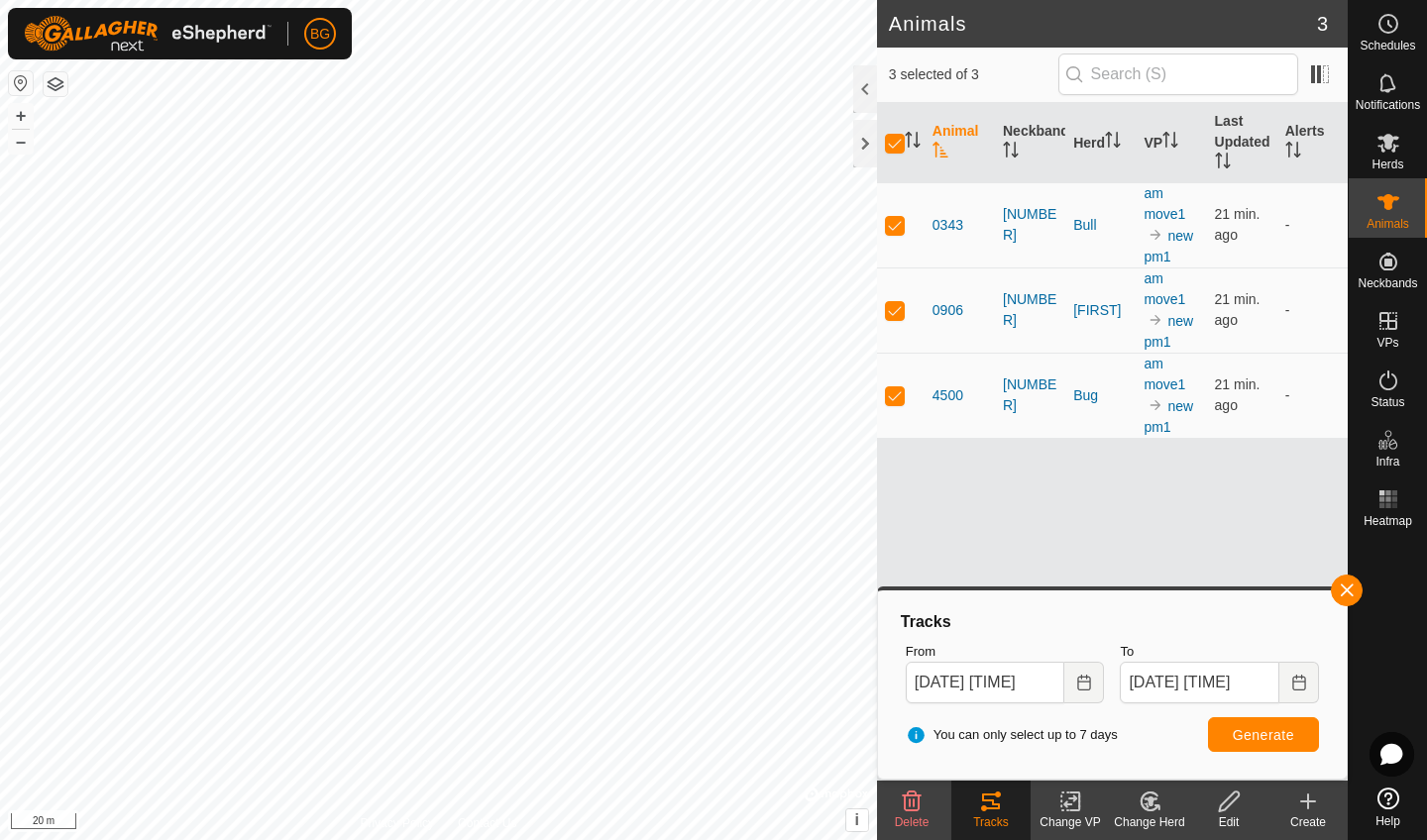 scroll, scrollTop: 0, scrollLeft: 0, axis: both 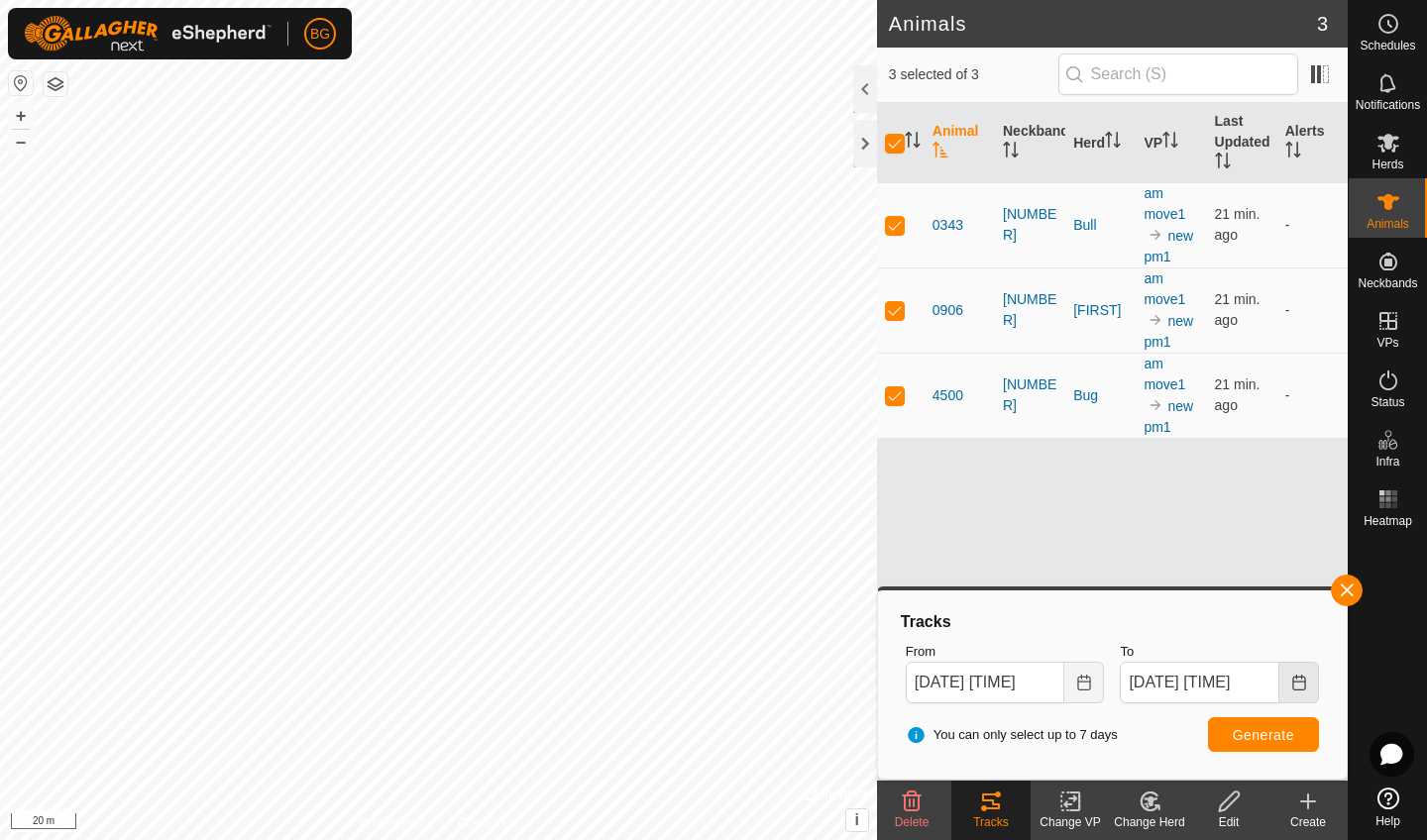 click 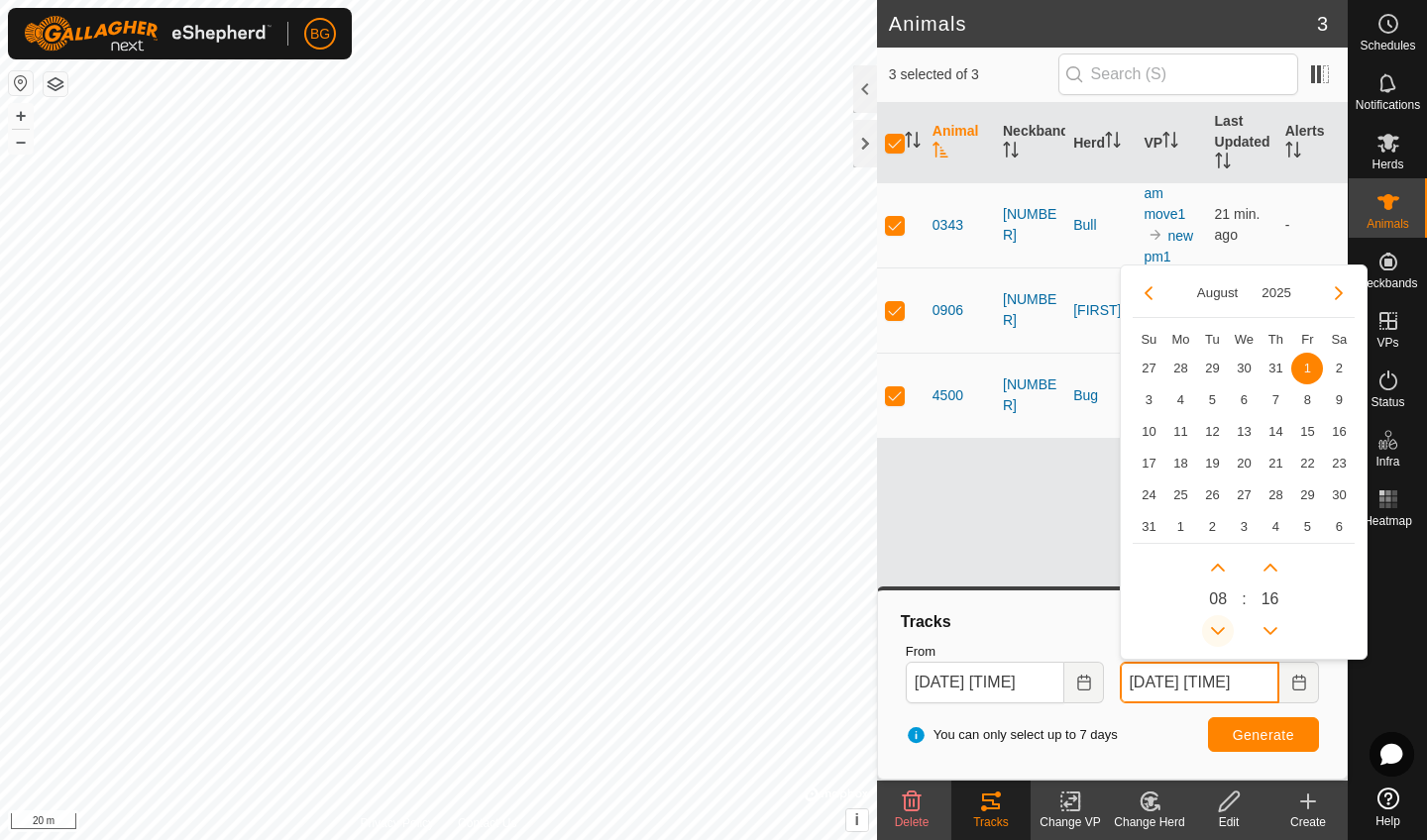 click at bounding box center [1218, 631] 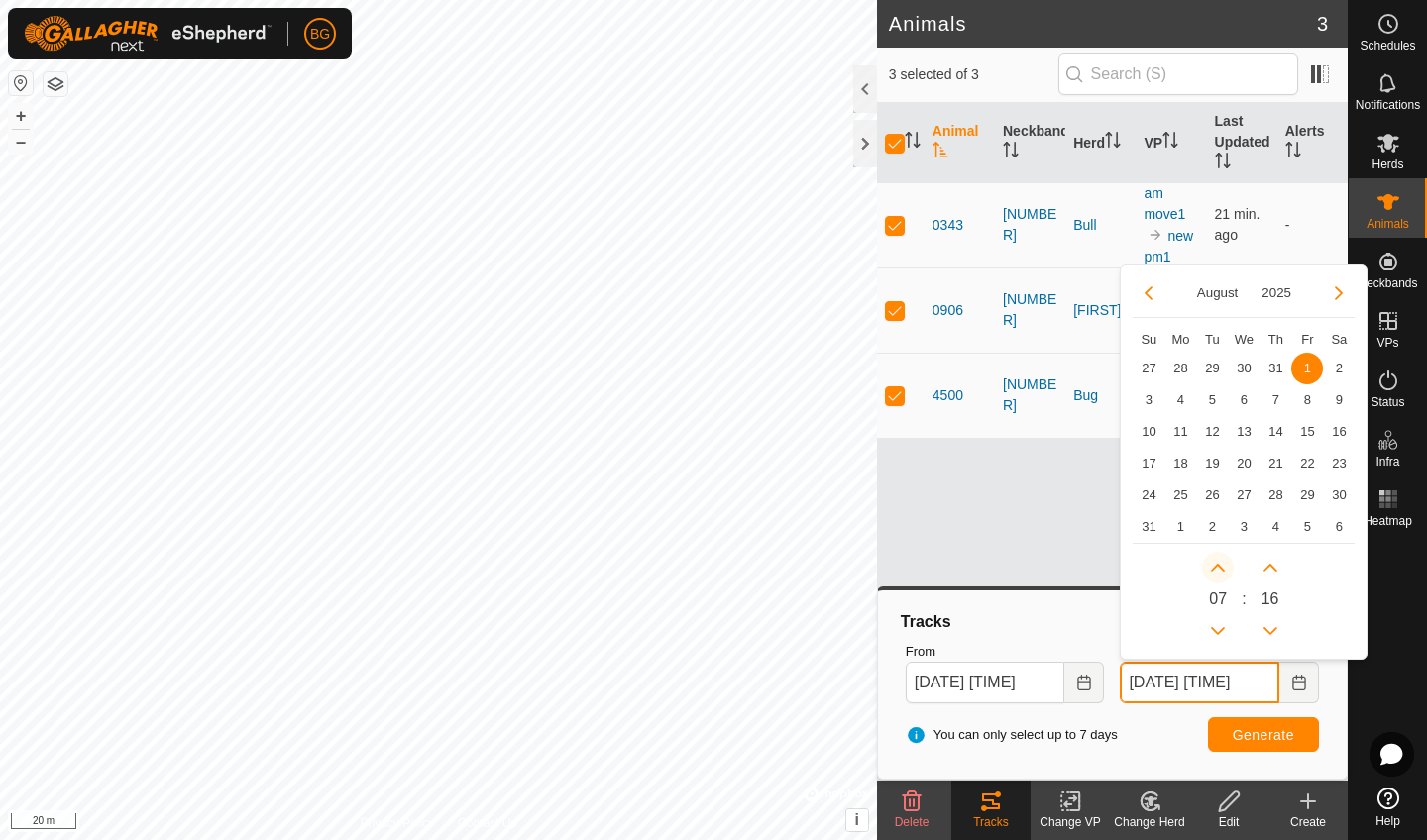 click at bounding box center [1218, 568] 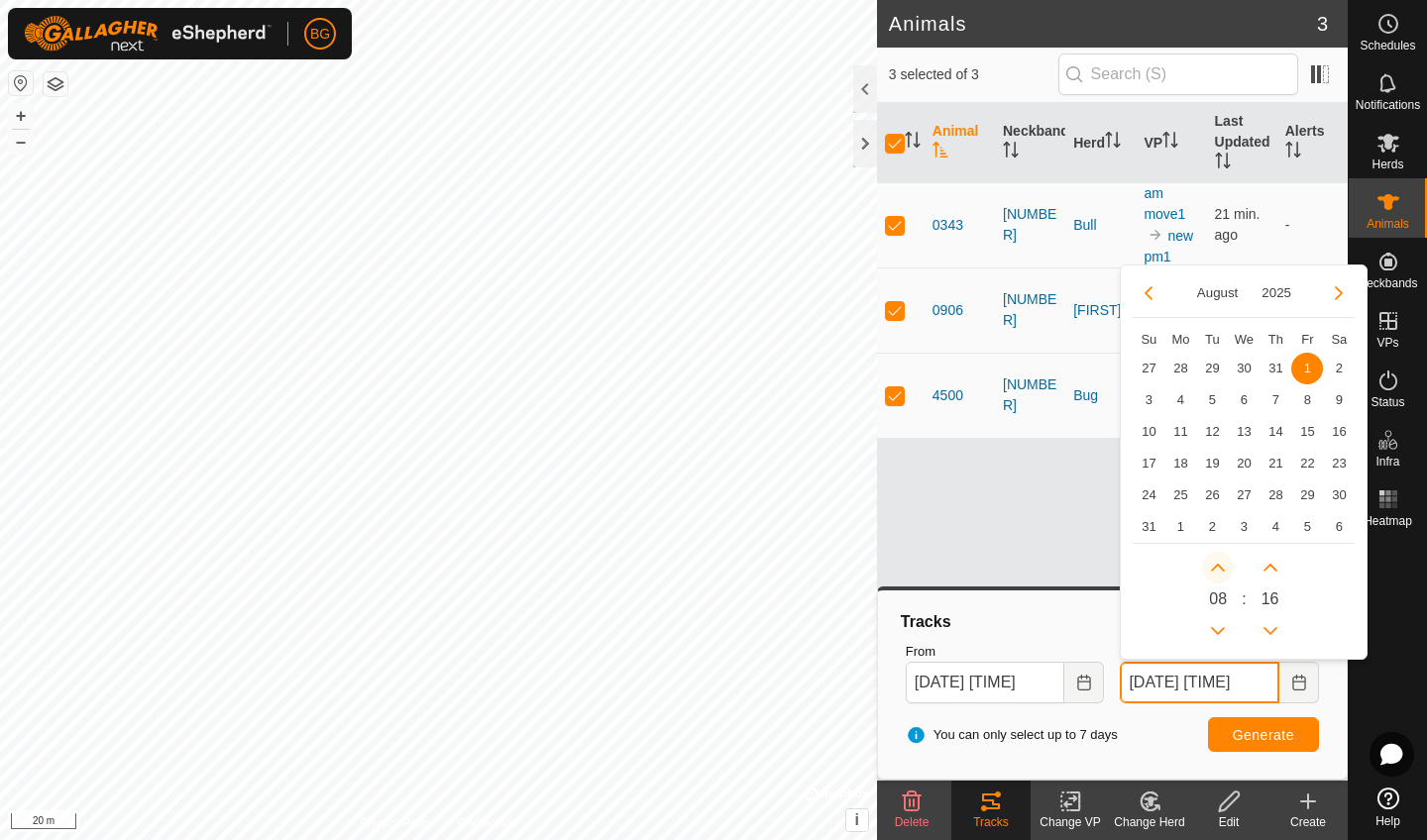 click at bounding box center (1218, 568) 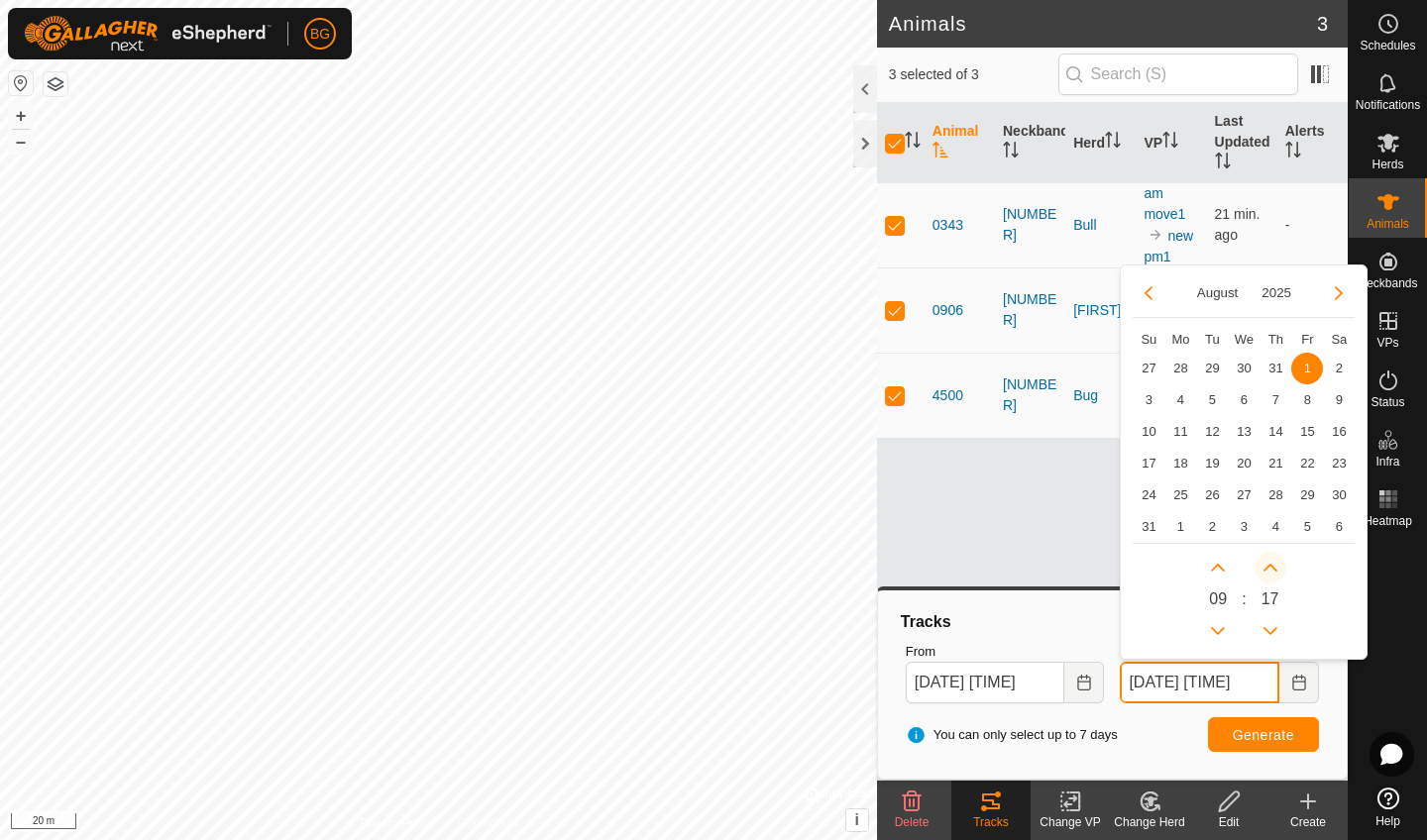 click at bounding box center [1270, 568] 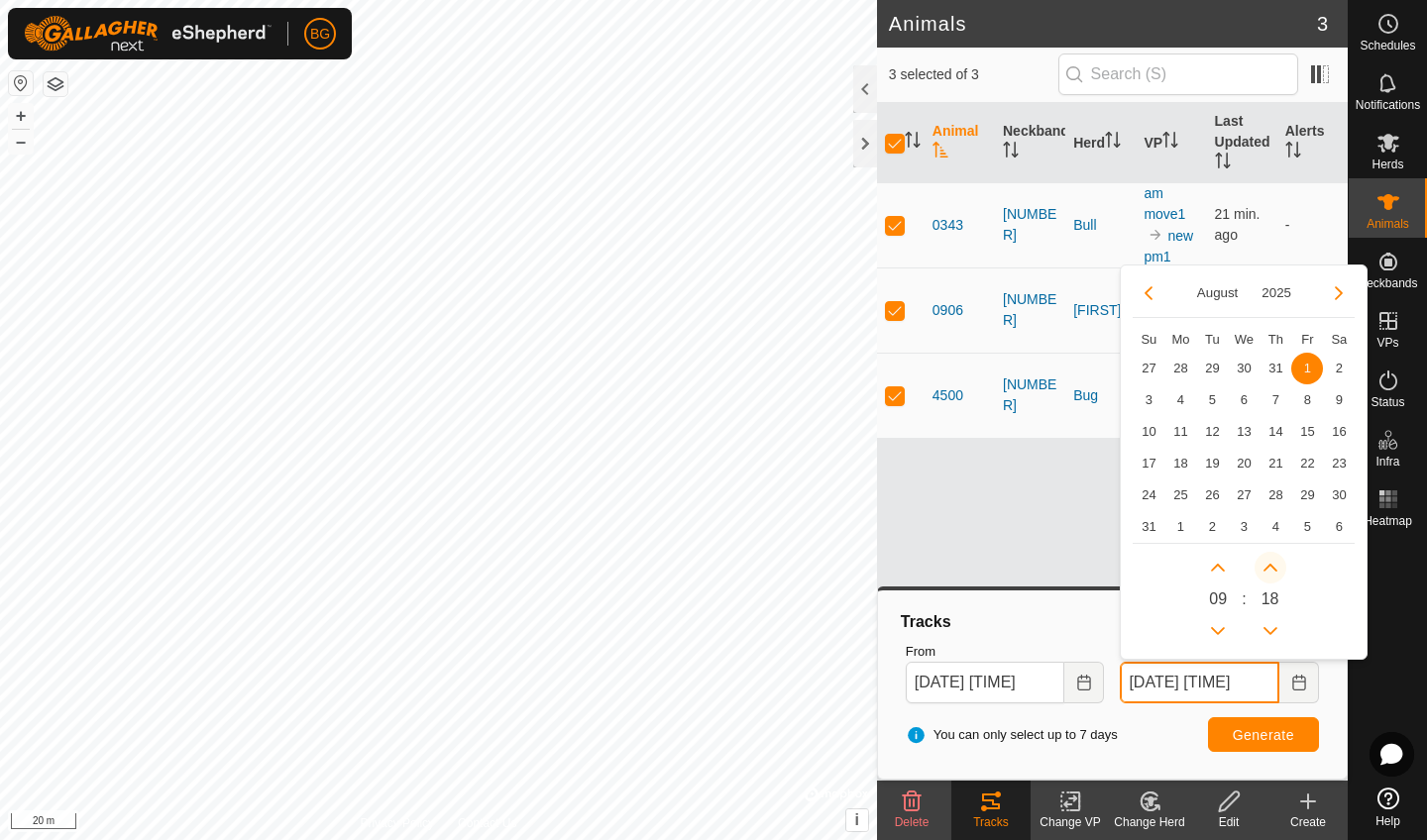 click at bounding box center [1274, 570] 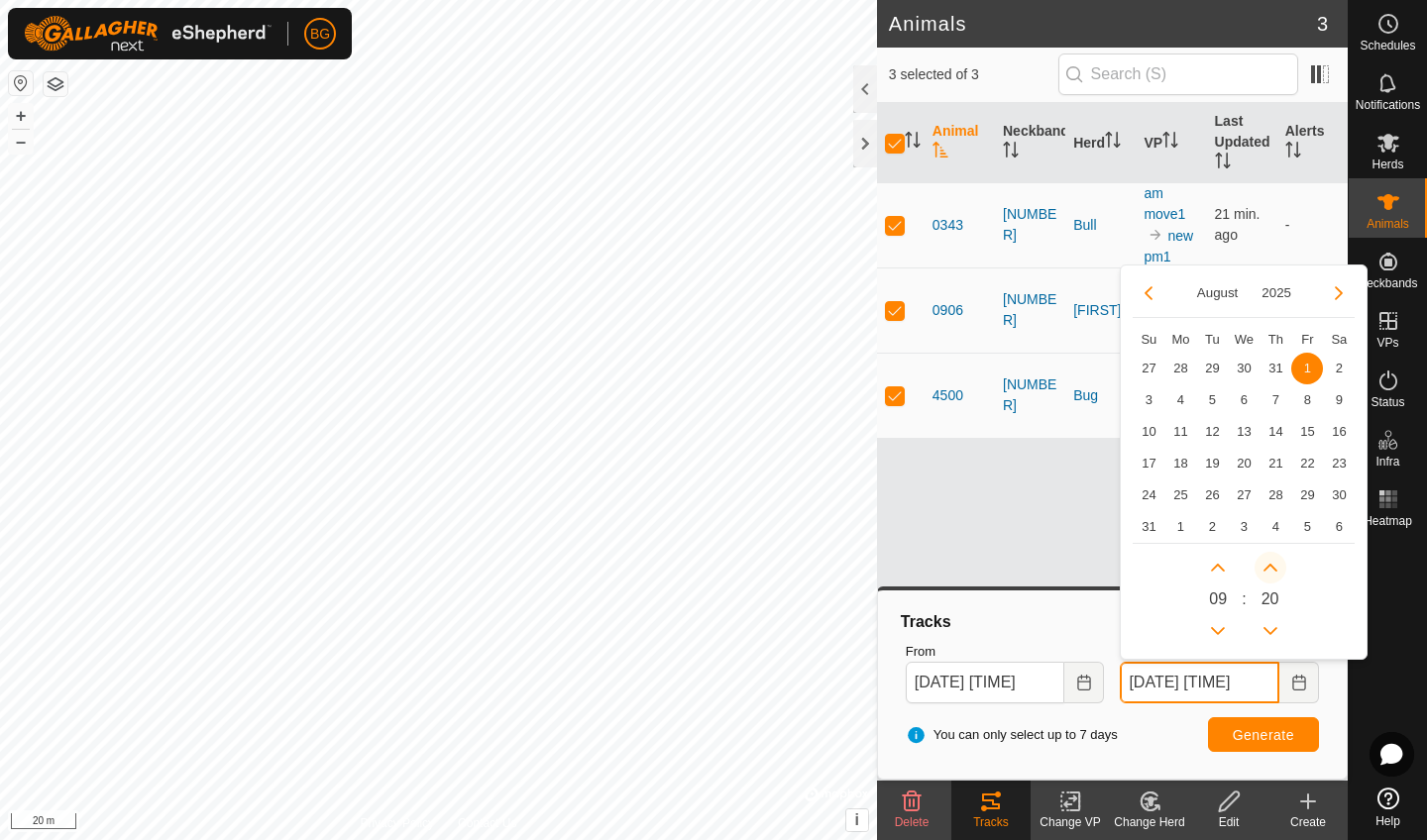 click at bounding box center [1270, 568] 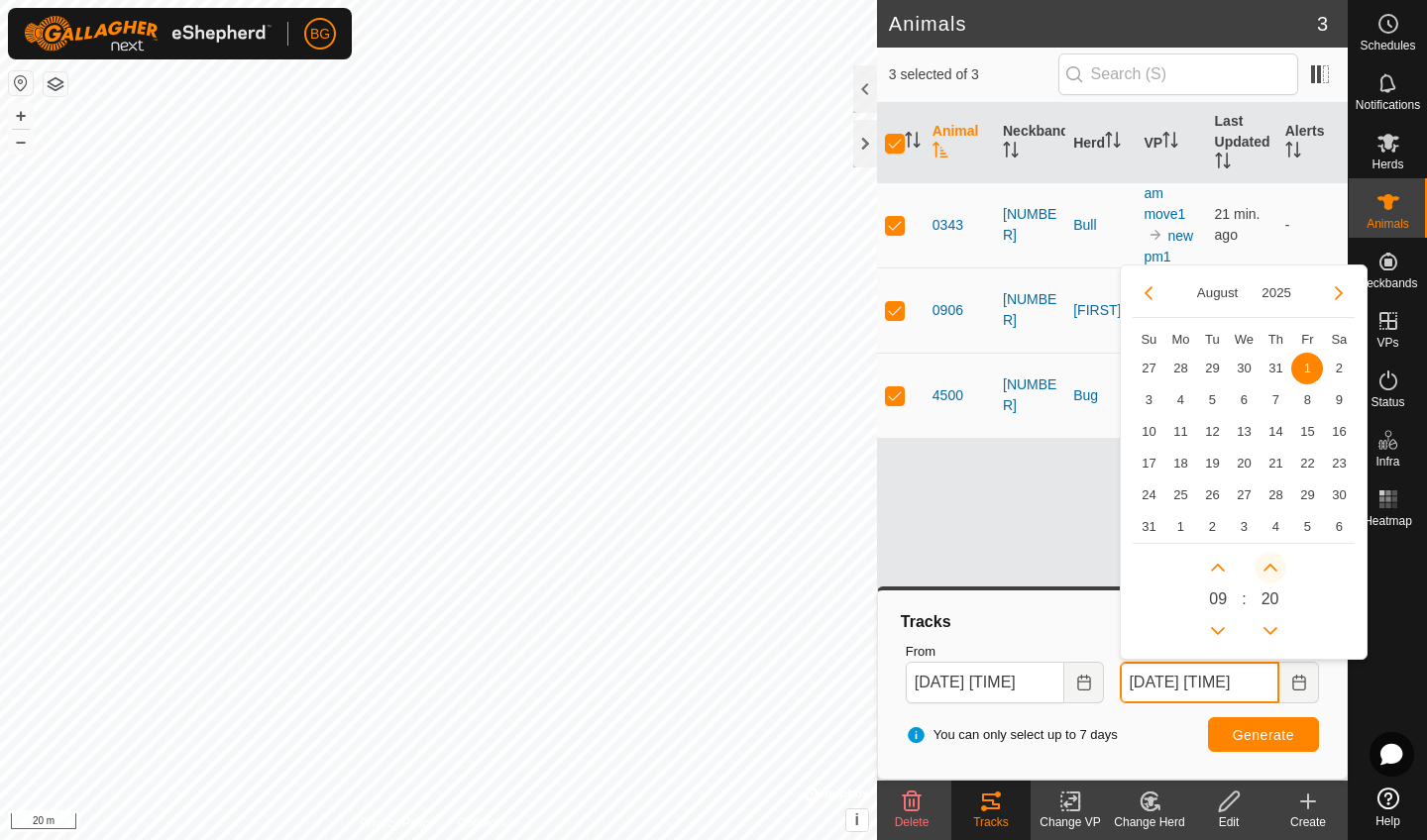 click at bounding box center (1270, 568) 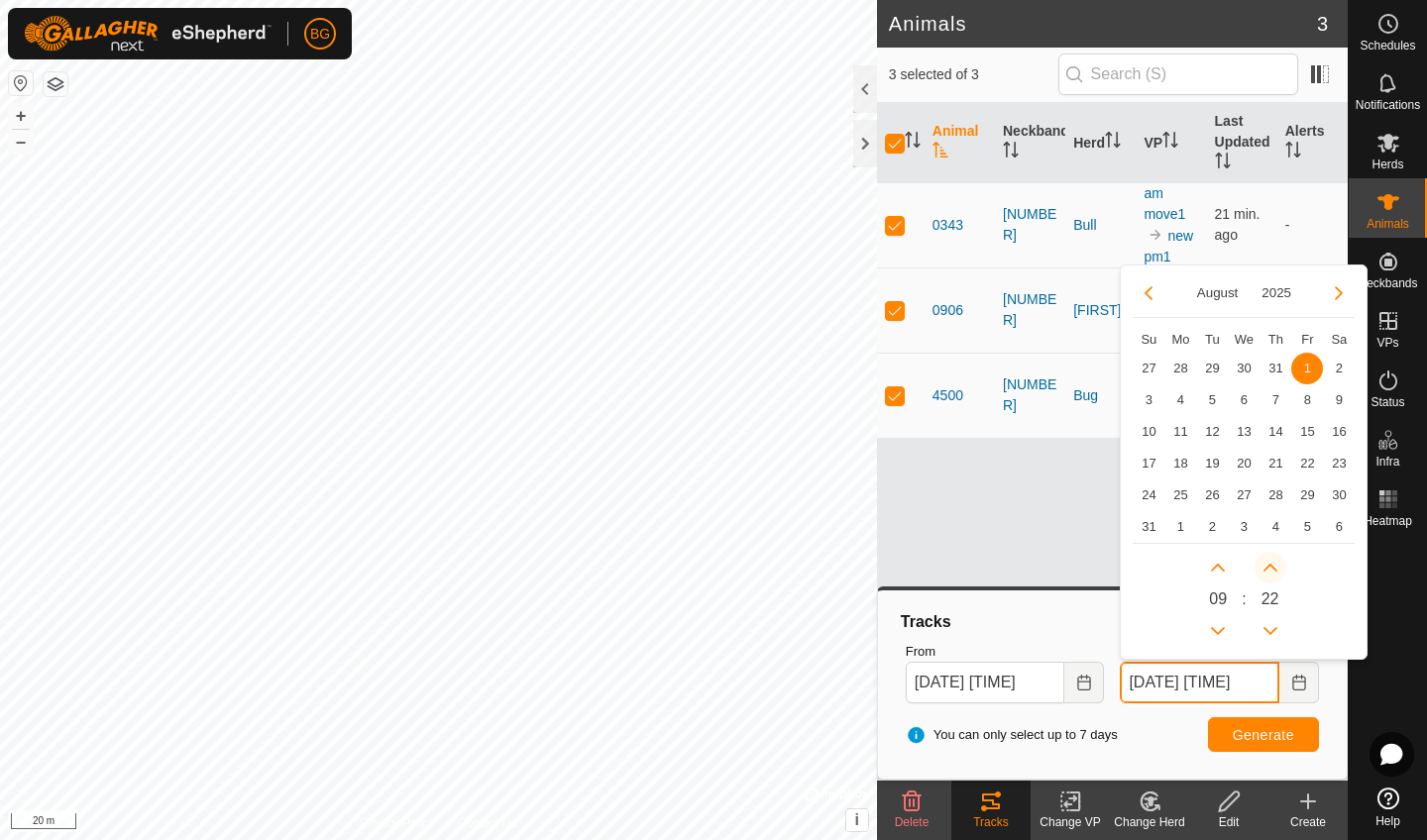 click 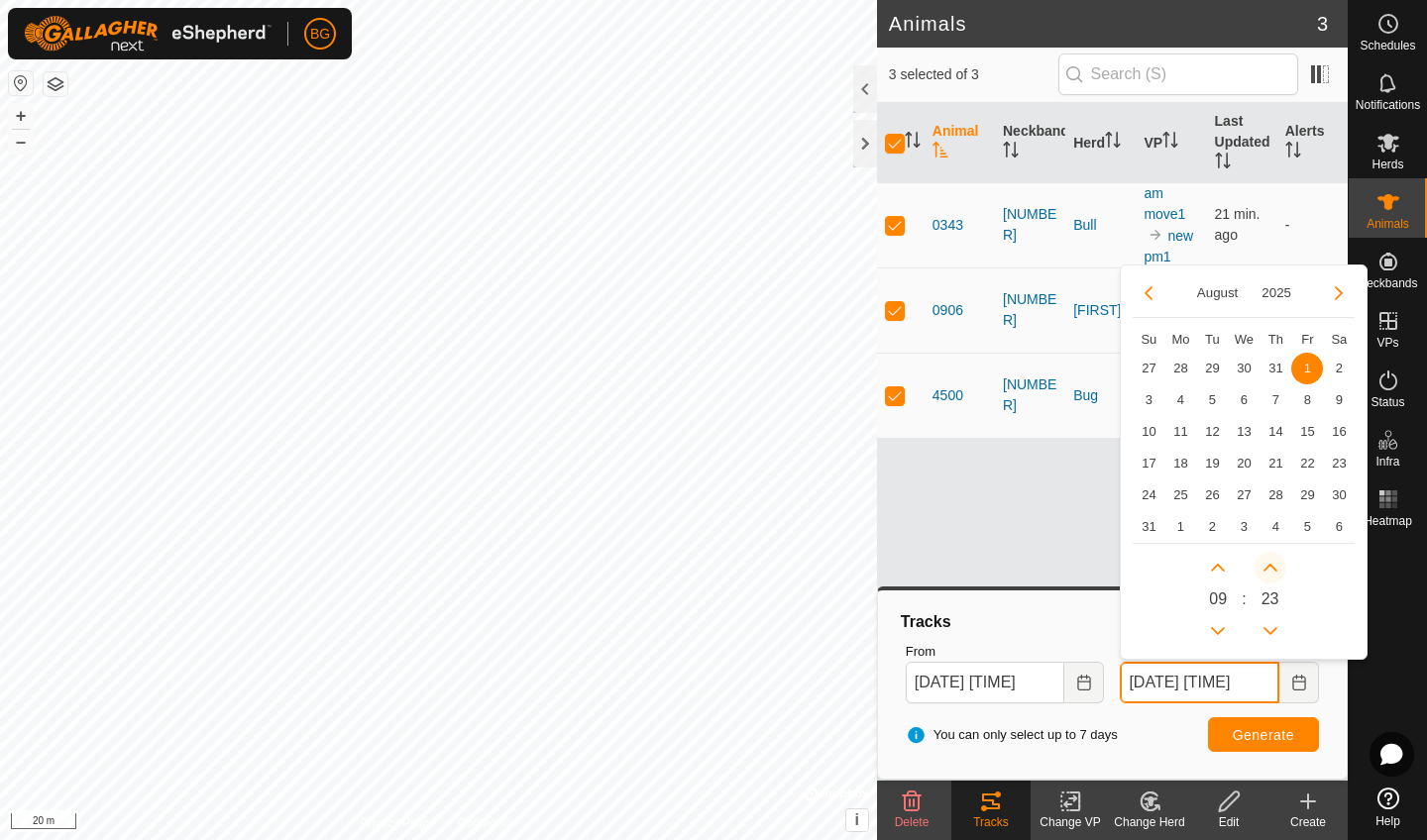 click 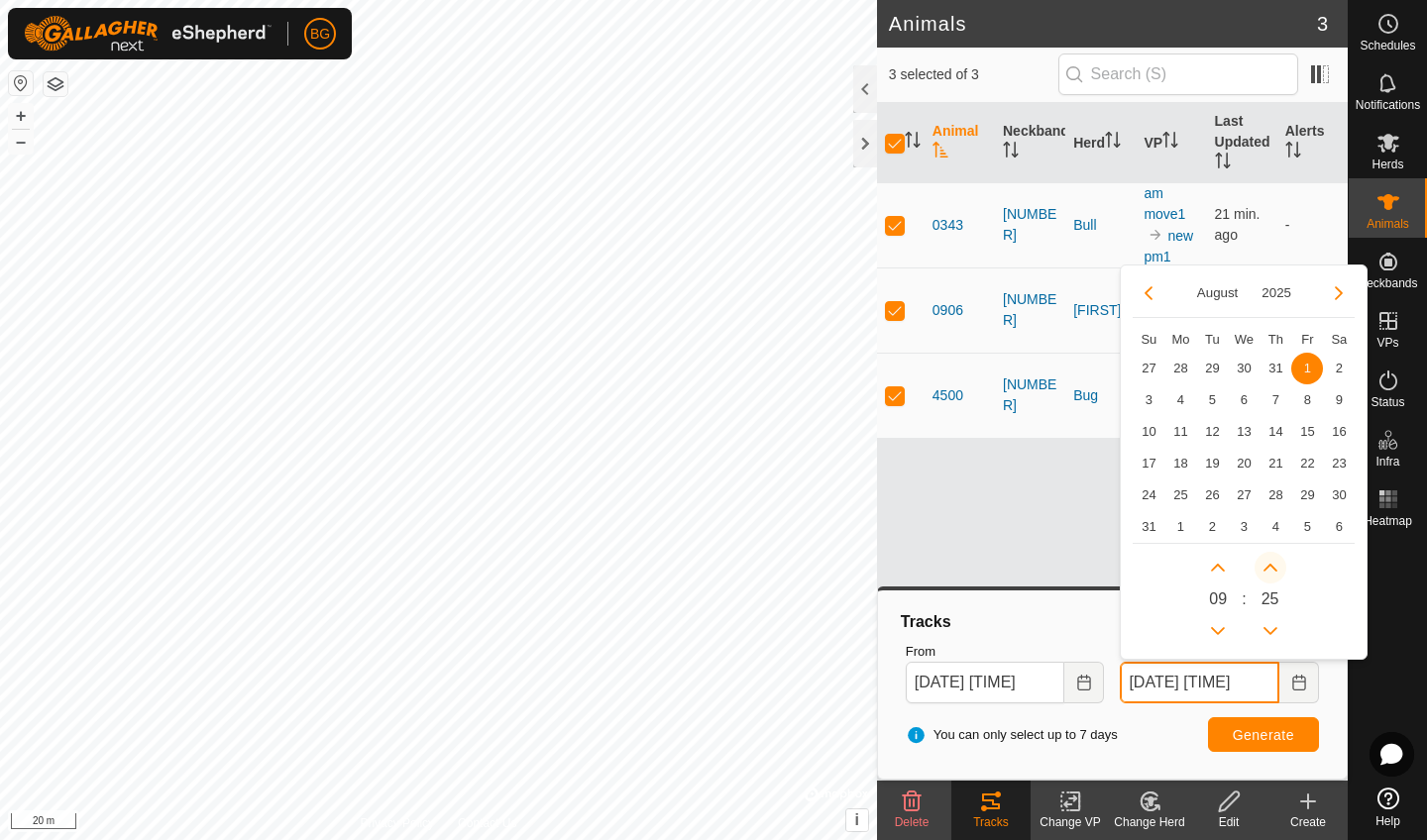click at bounding box center [1270, 568] 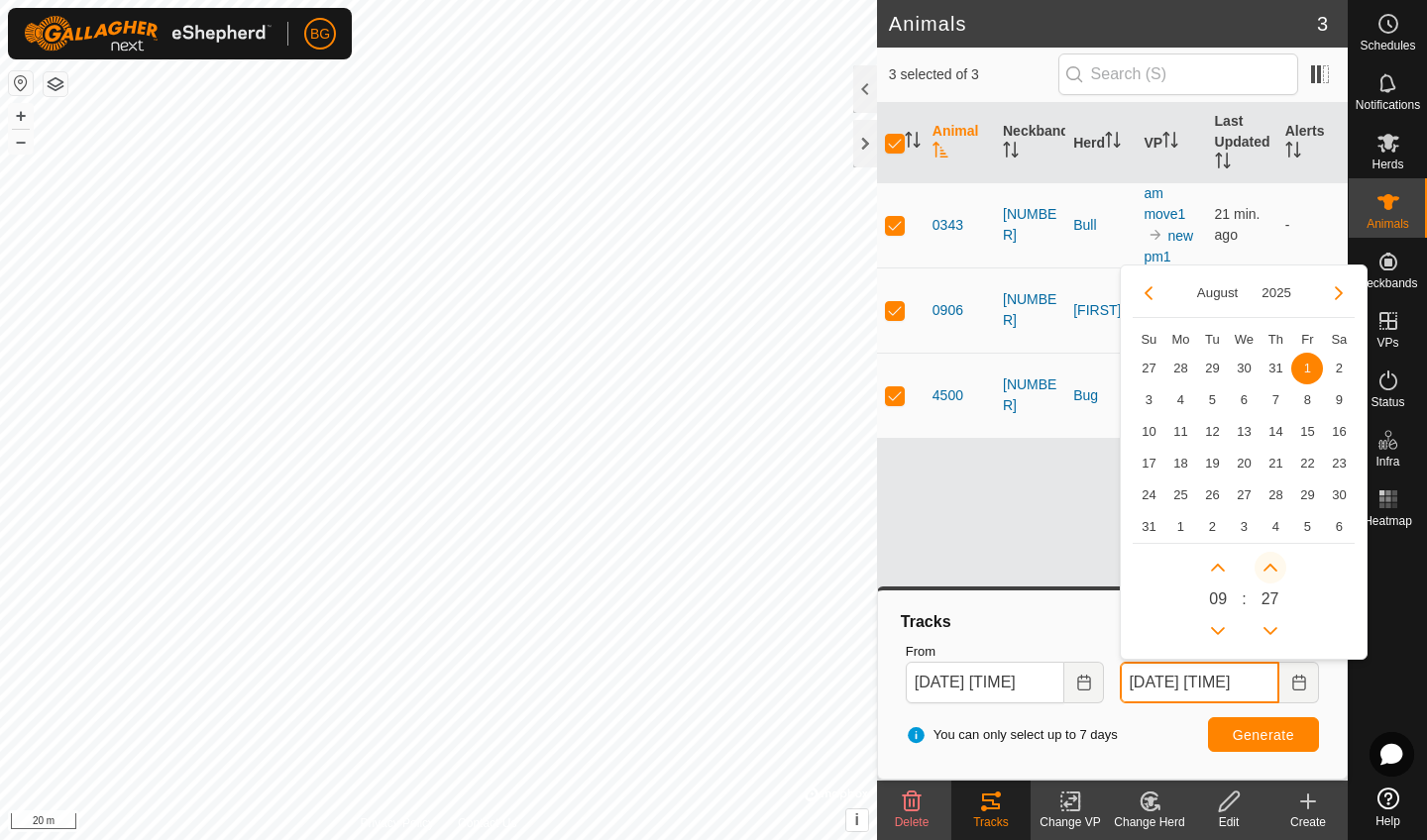 click 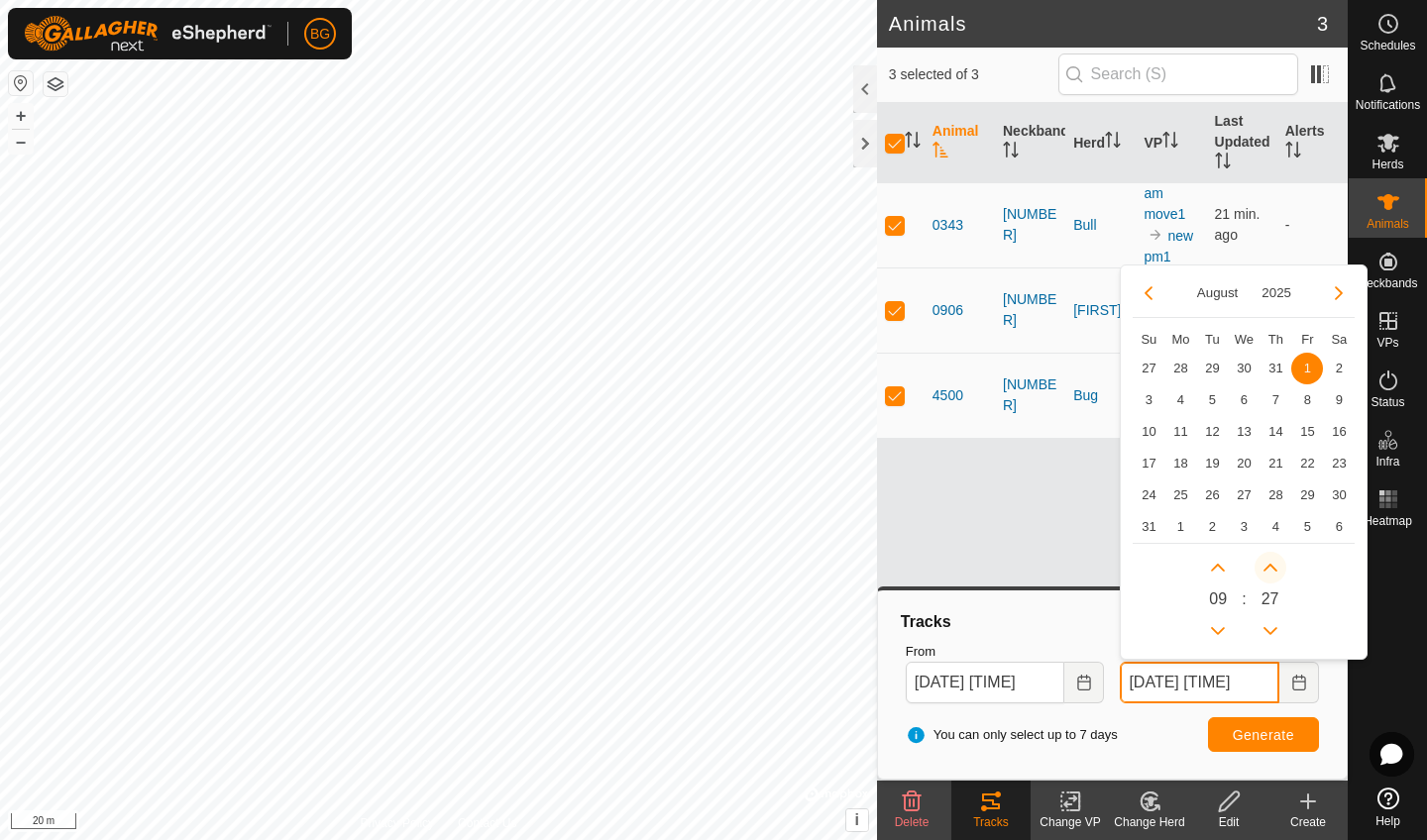 click at bounding box center [1270, 568] 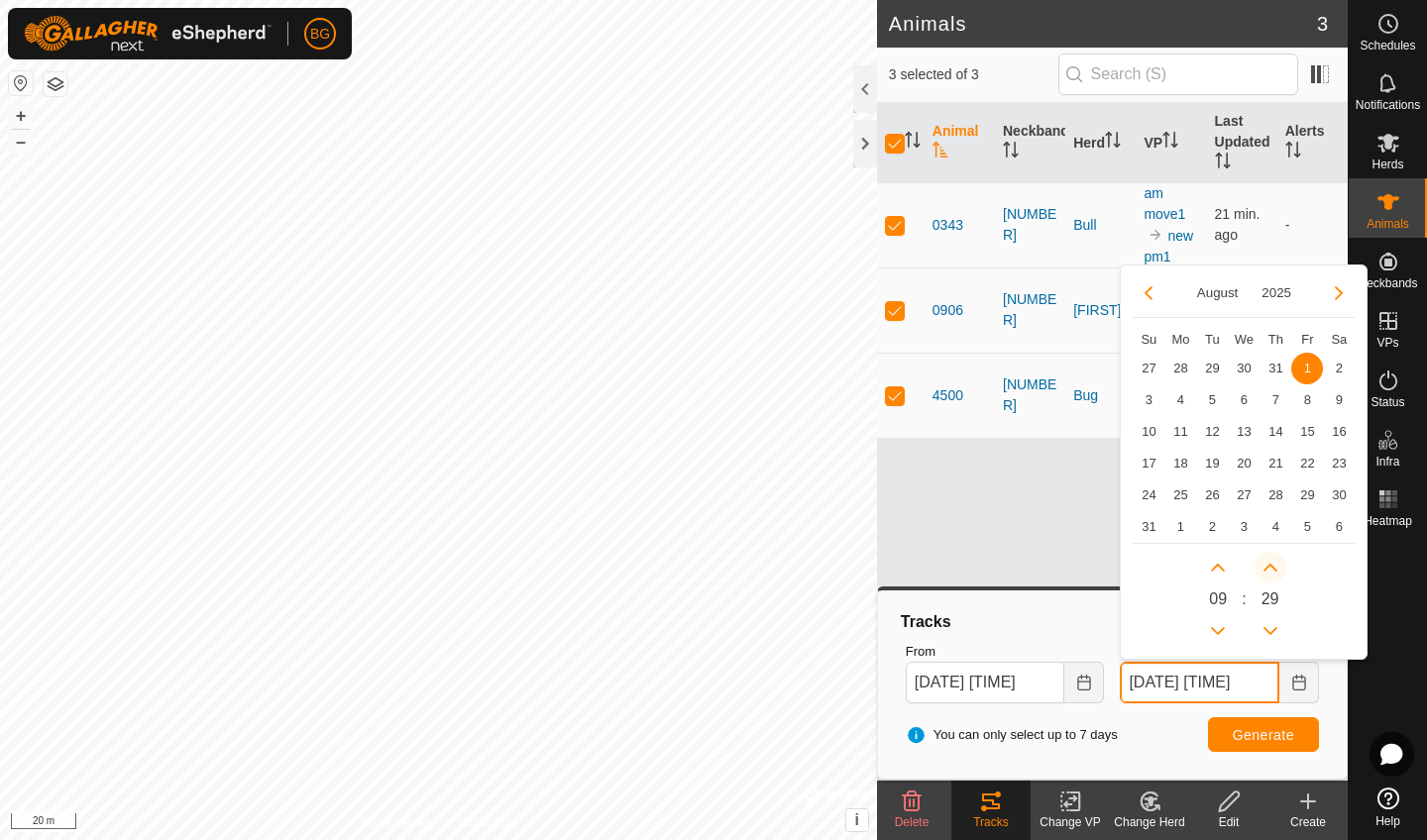 click at bounding box center (1270, 568) 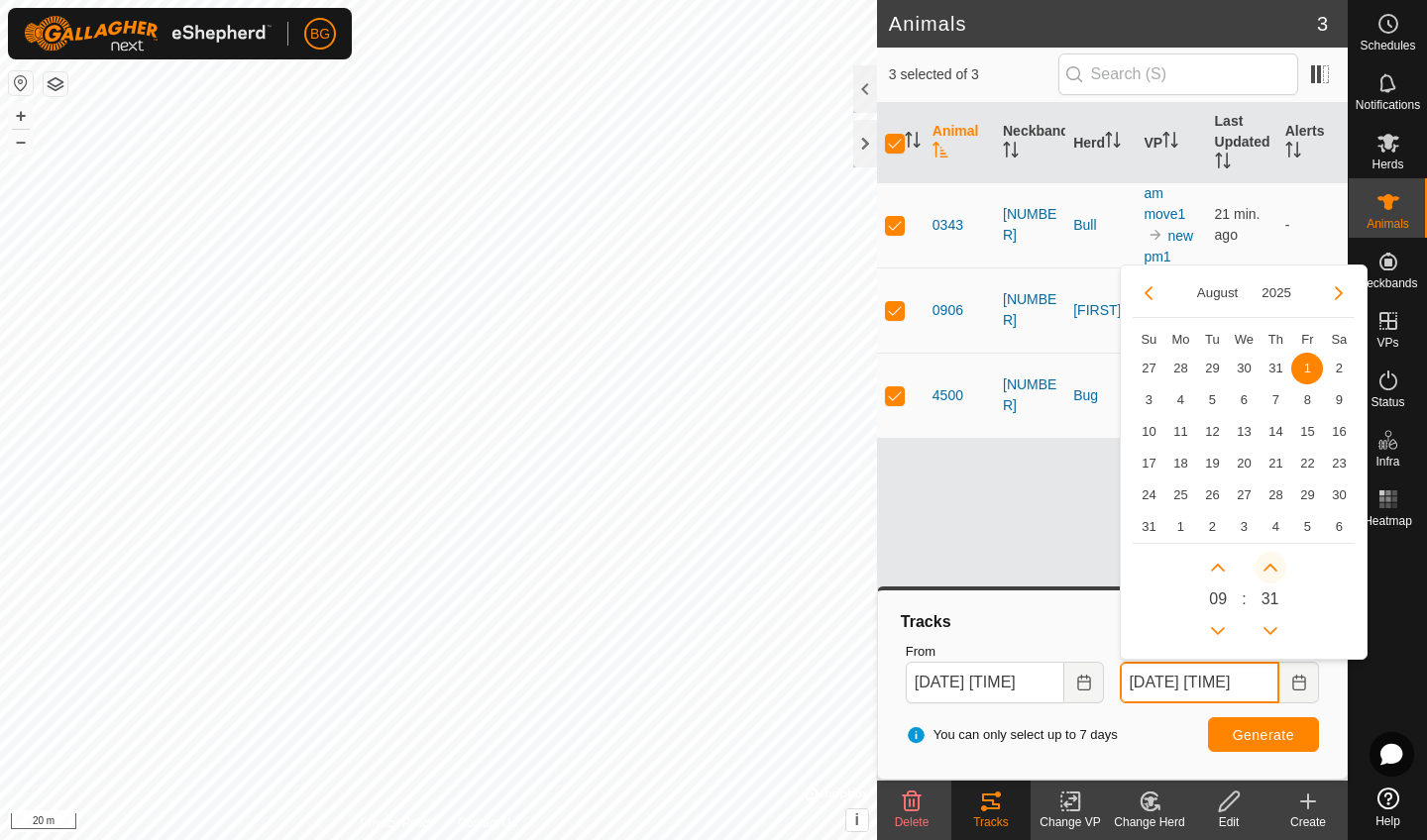 click at bounding box center (1270, 568) 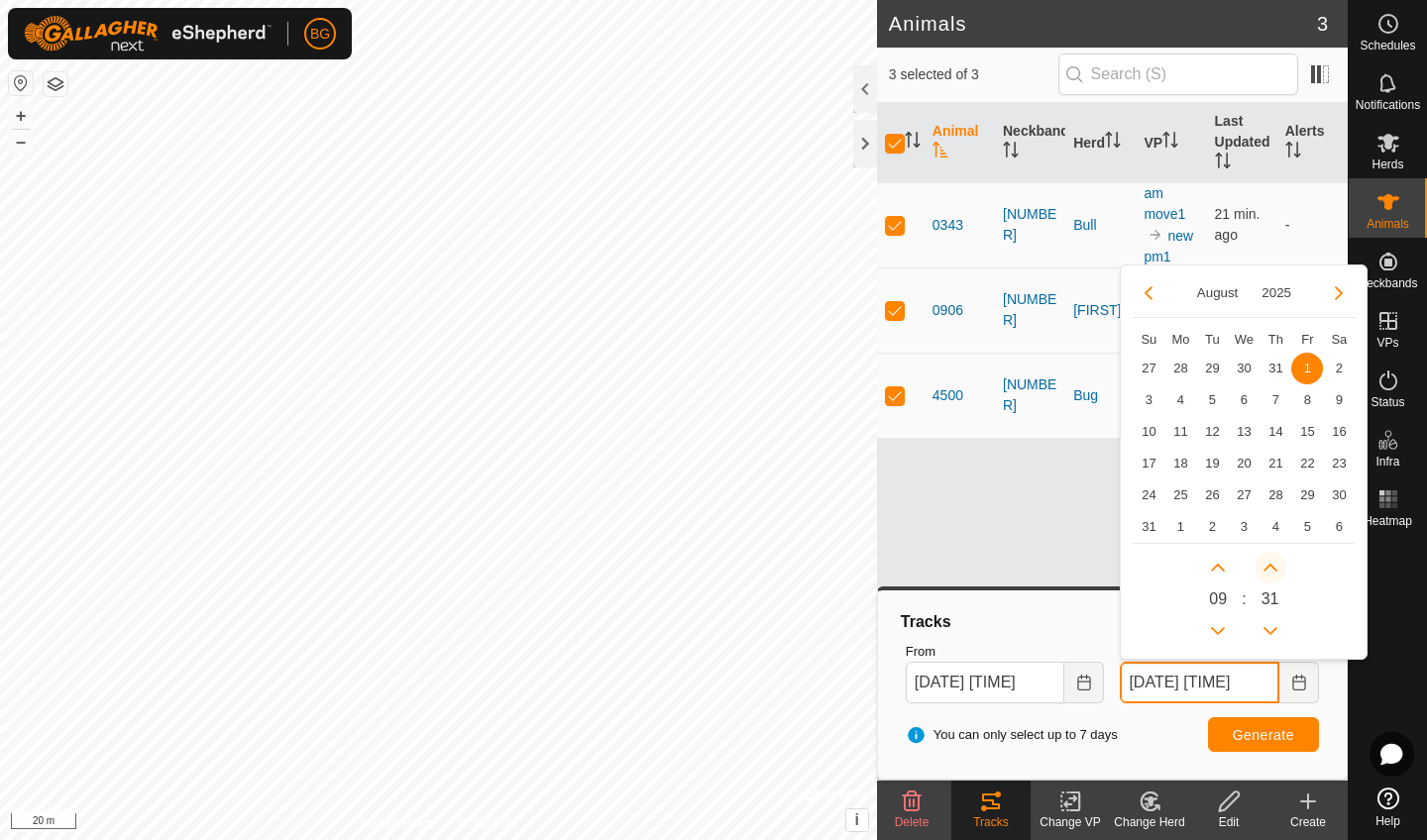 click at bounding box center [1270, 568] 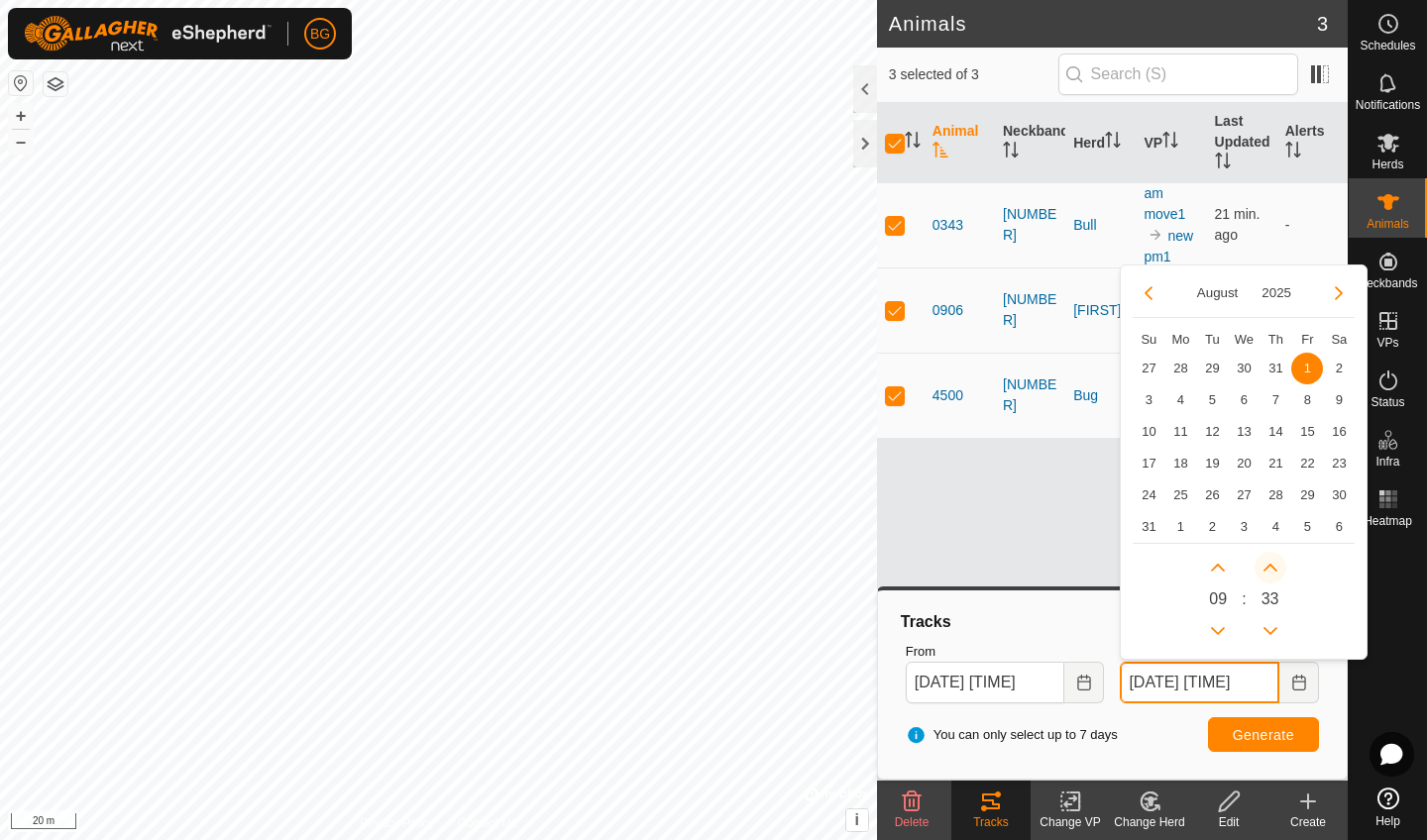 click at bounding box center (1270, 568) 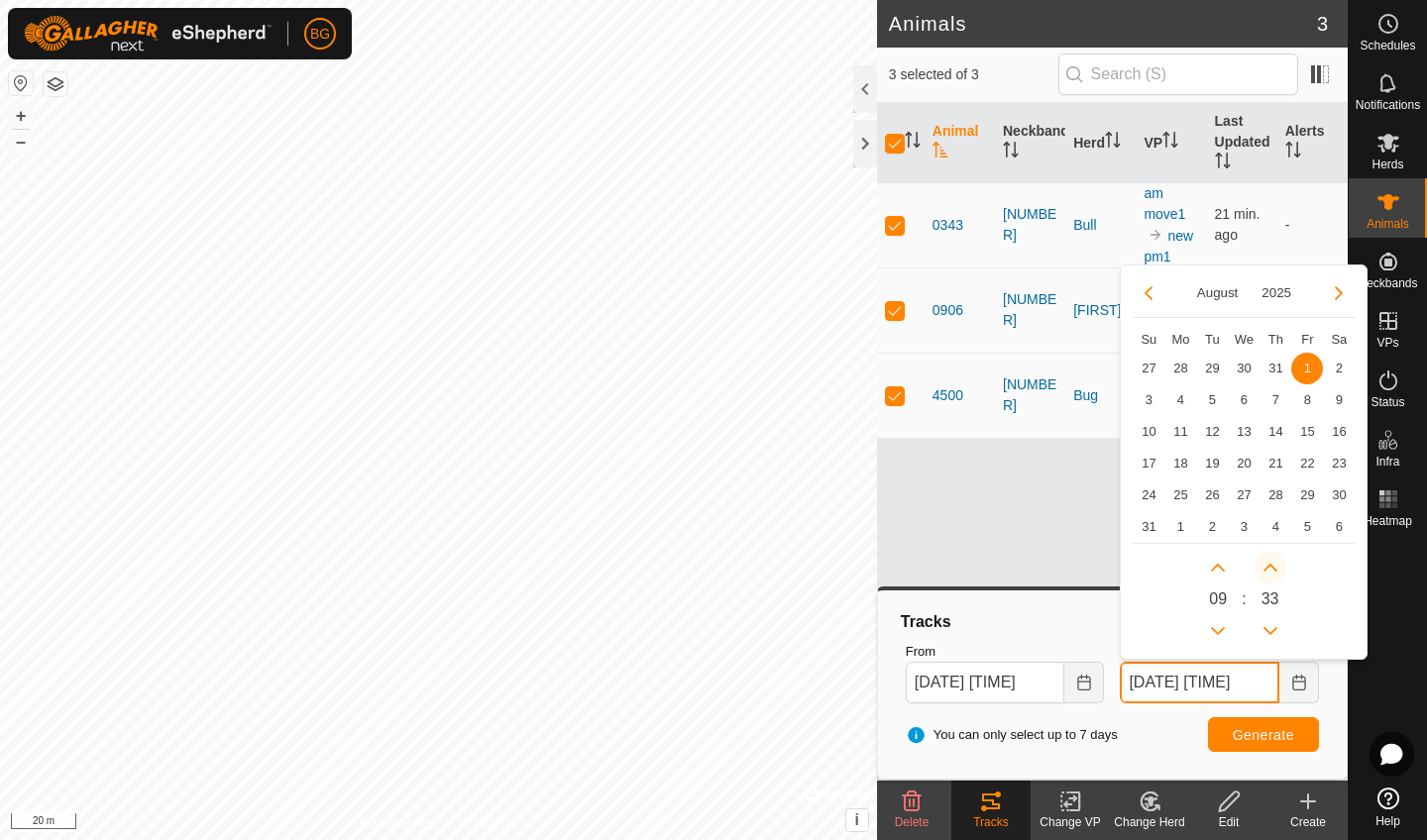 click 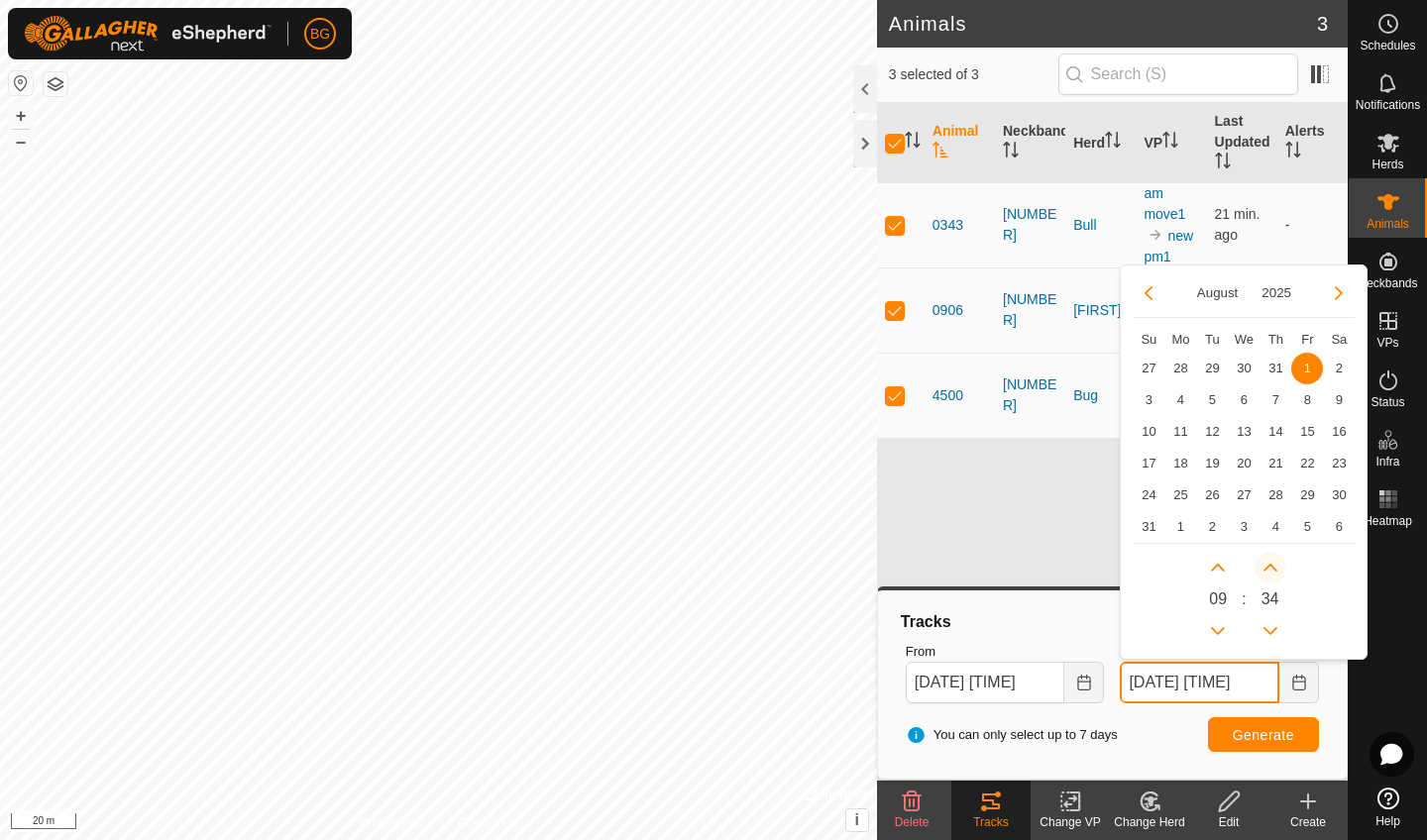 click at bounding box center [1270, 568] 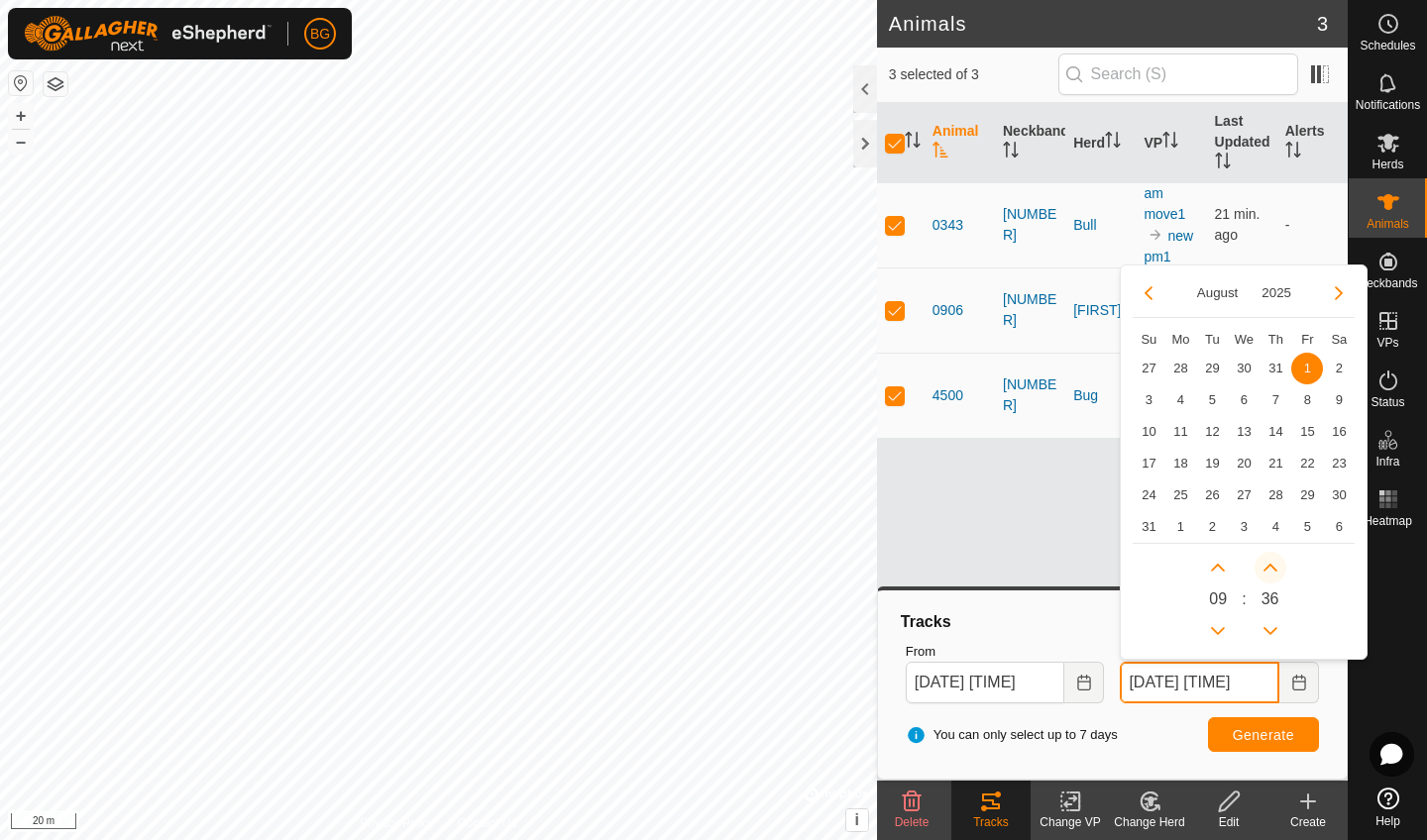 click 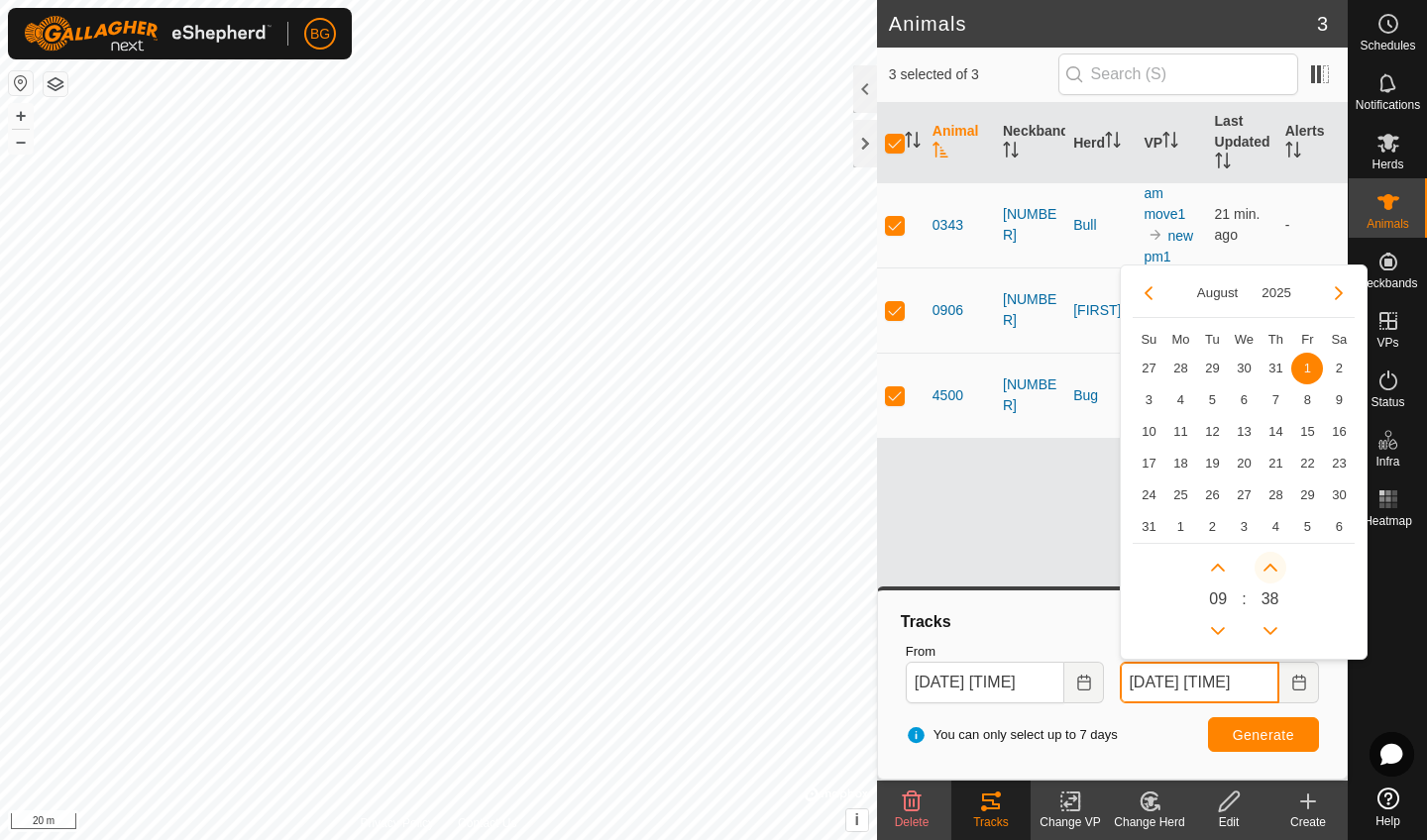 click 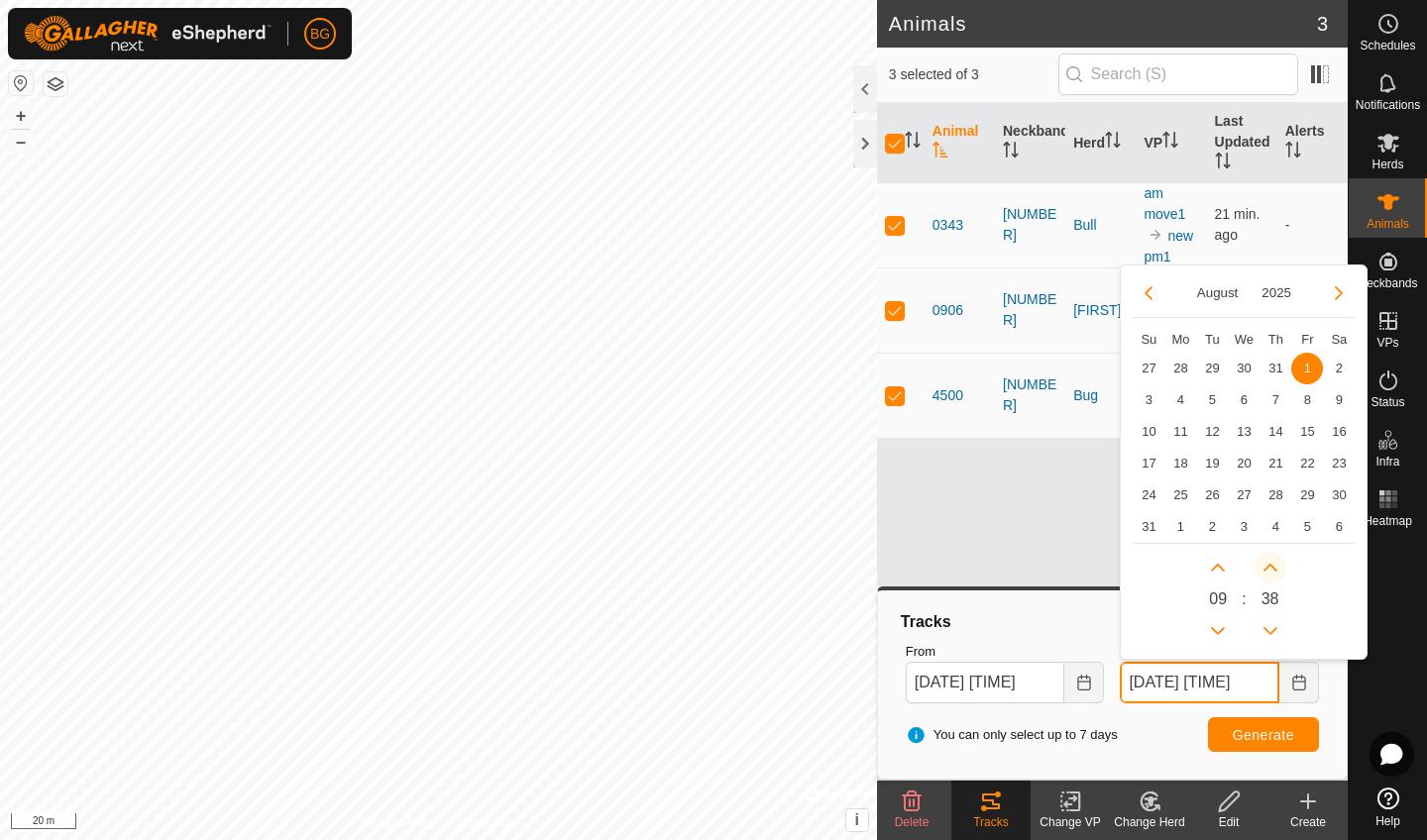 click at bounding box center (1270, 568) 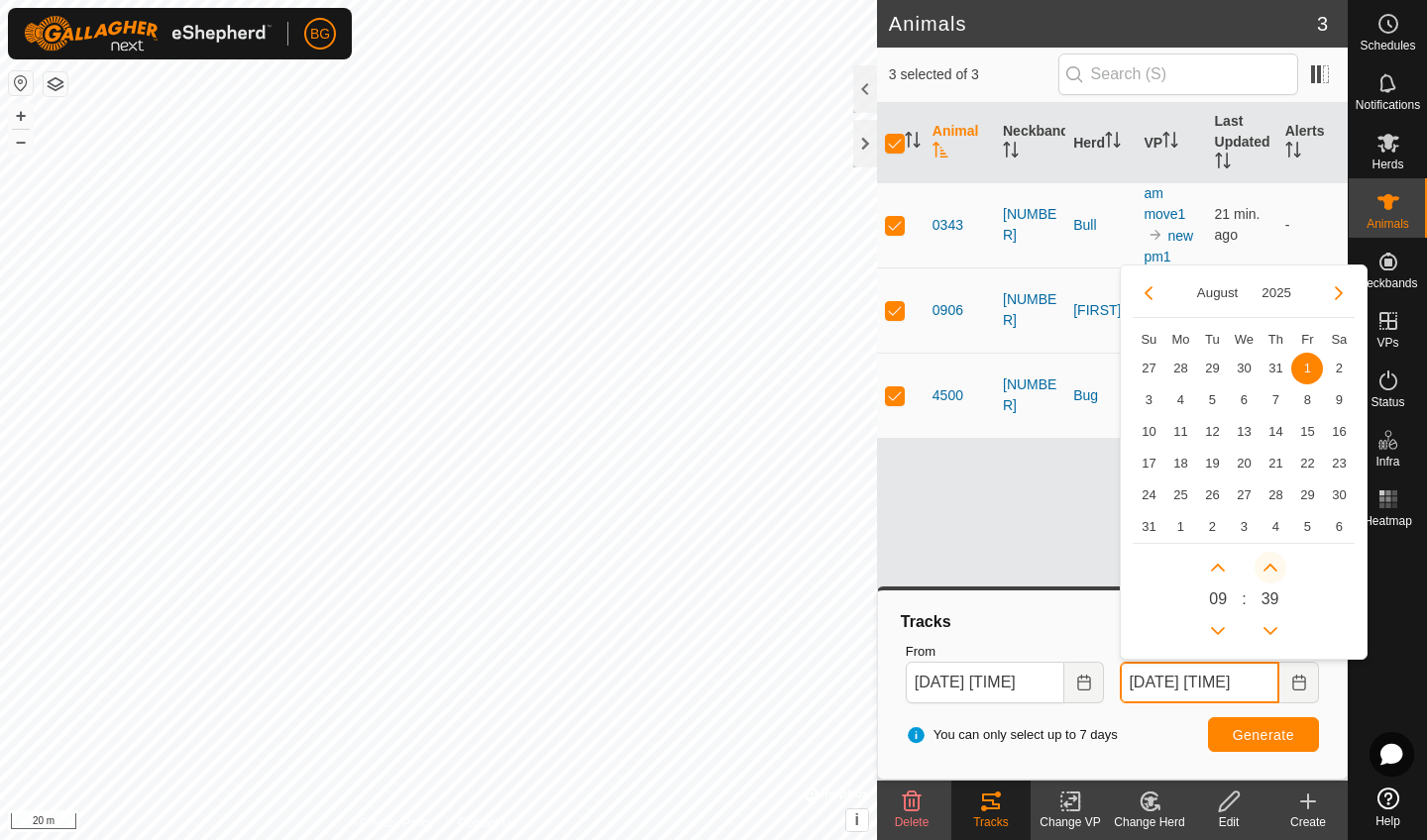 click 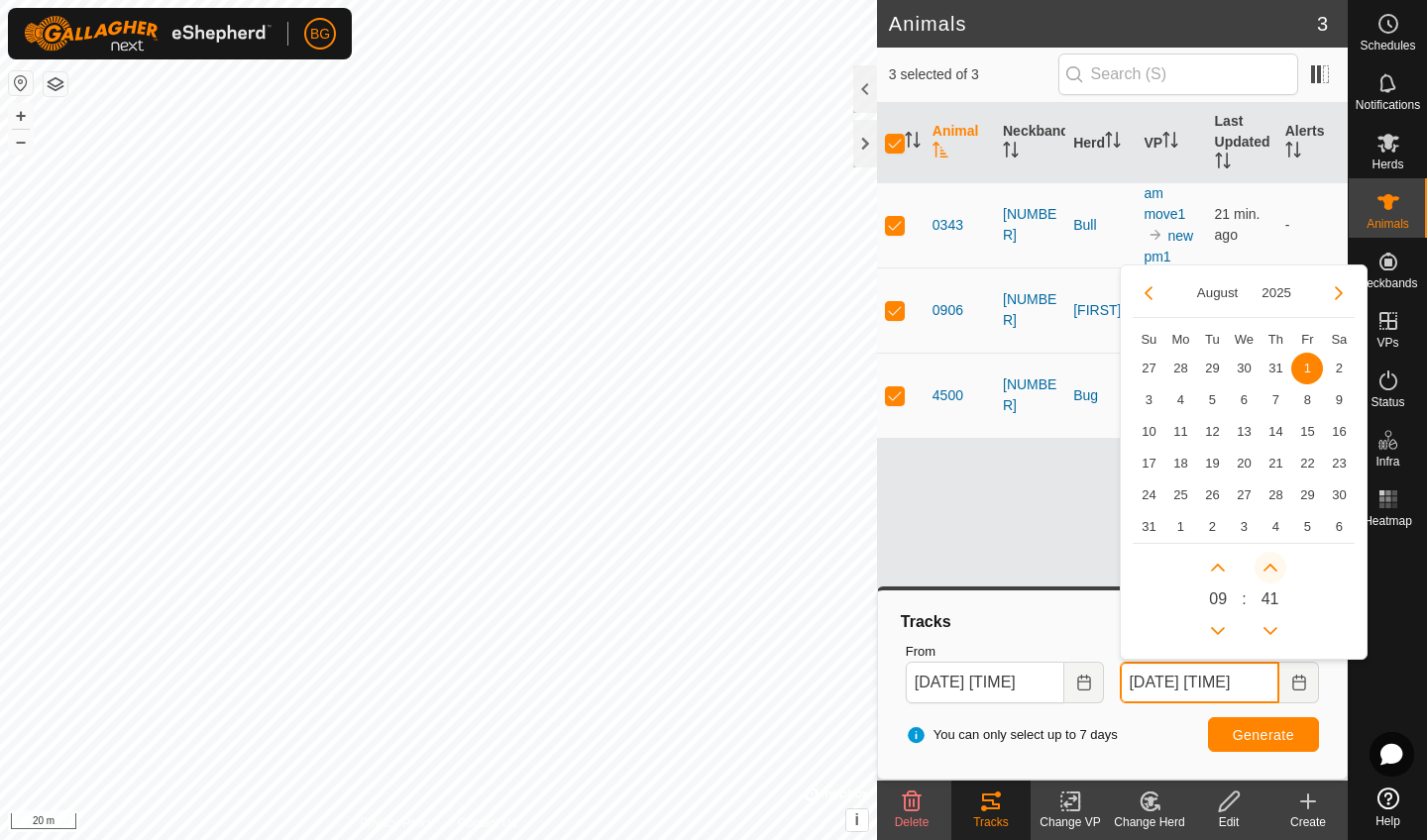 click 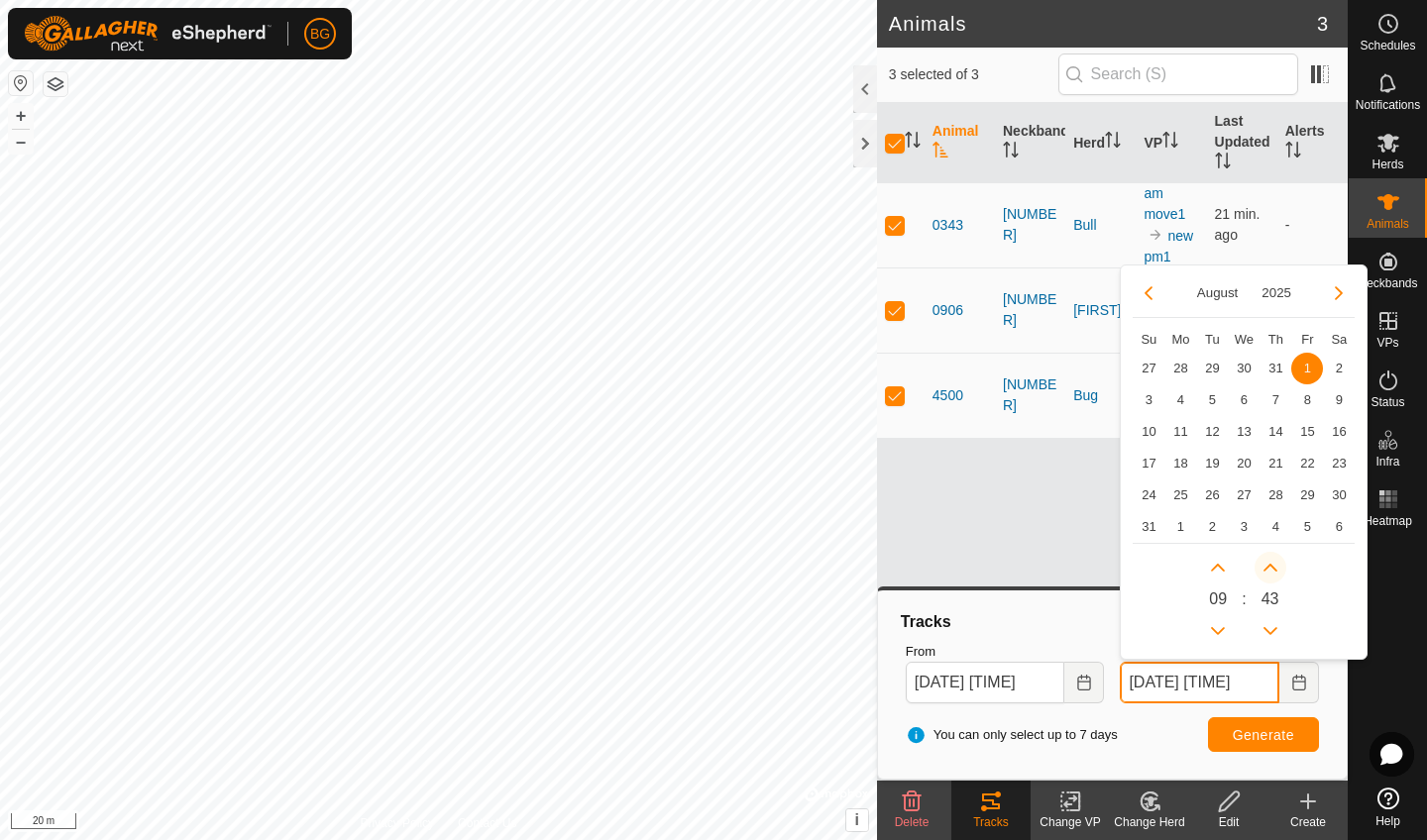 click at bounding box center (1270, 568) 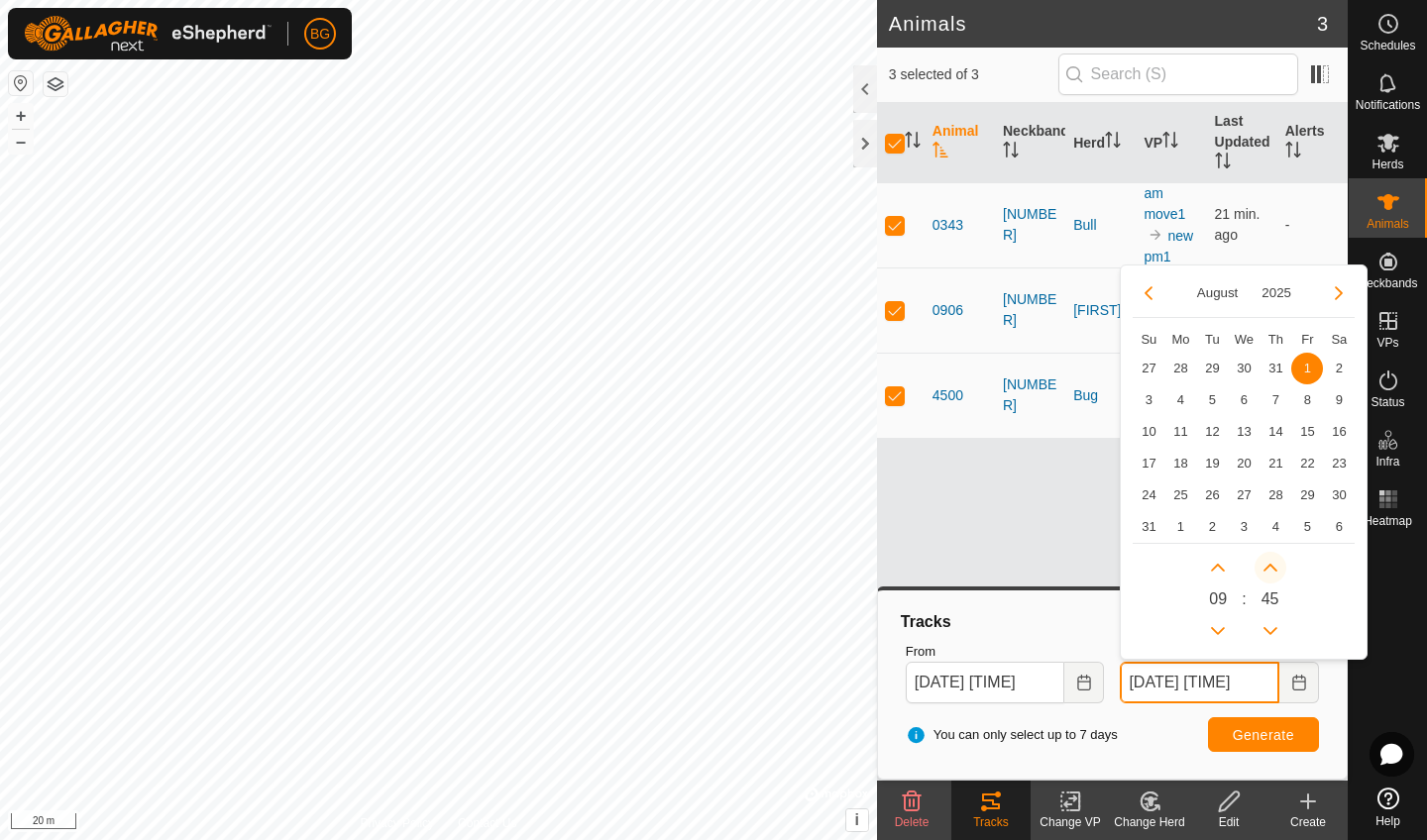 click 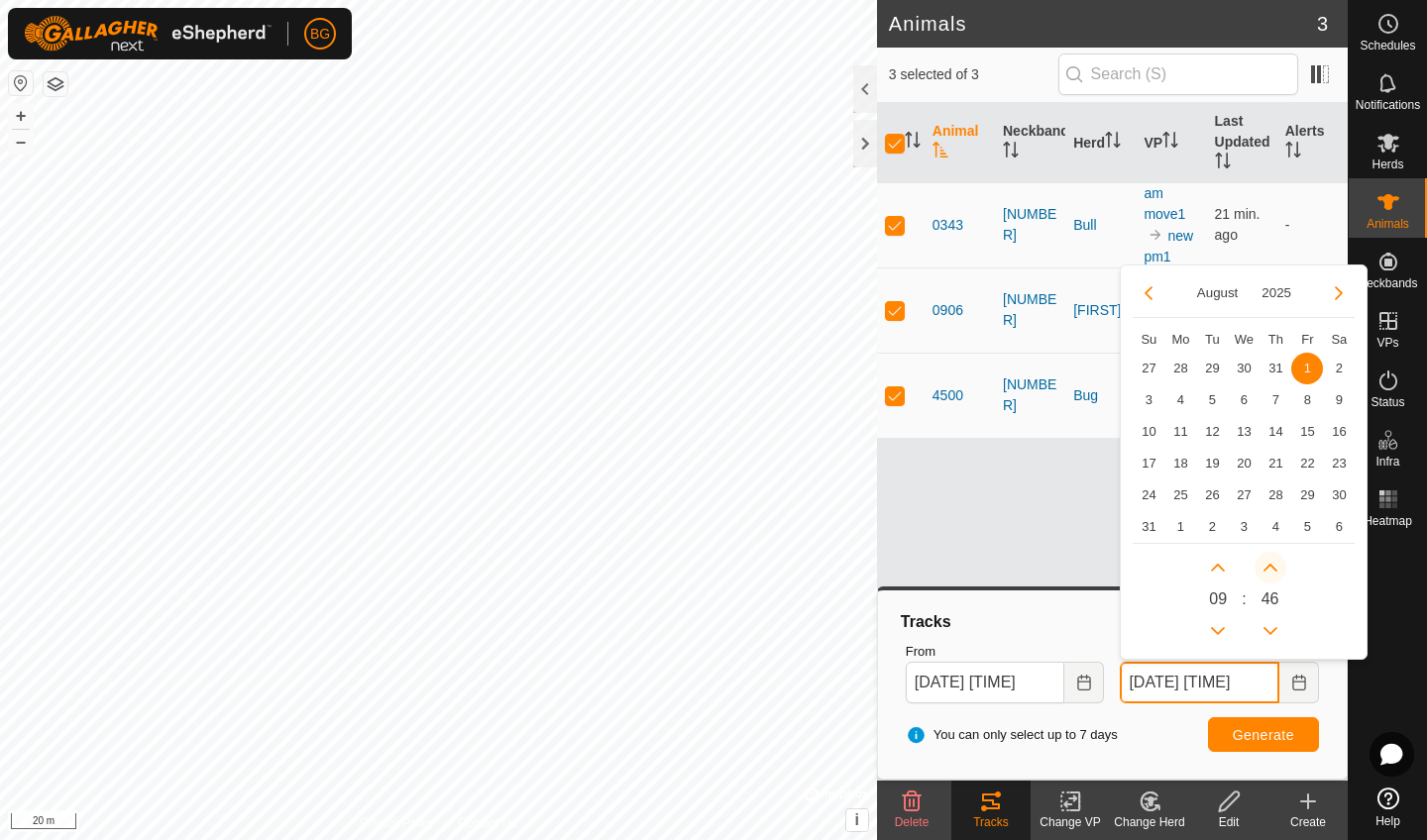 click 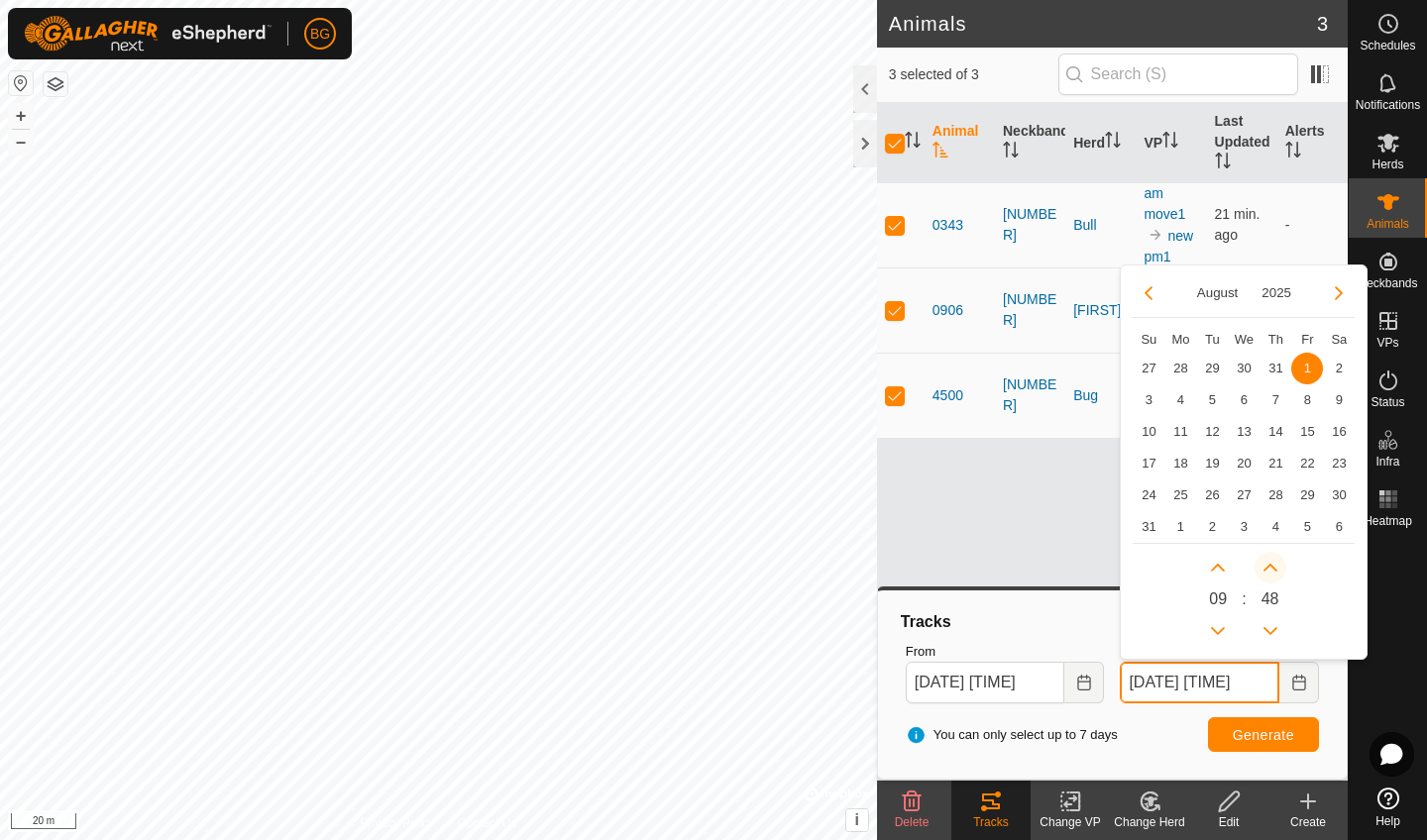 click 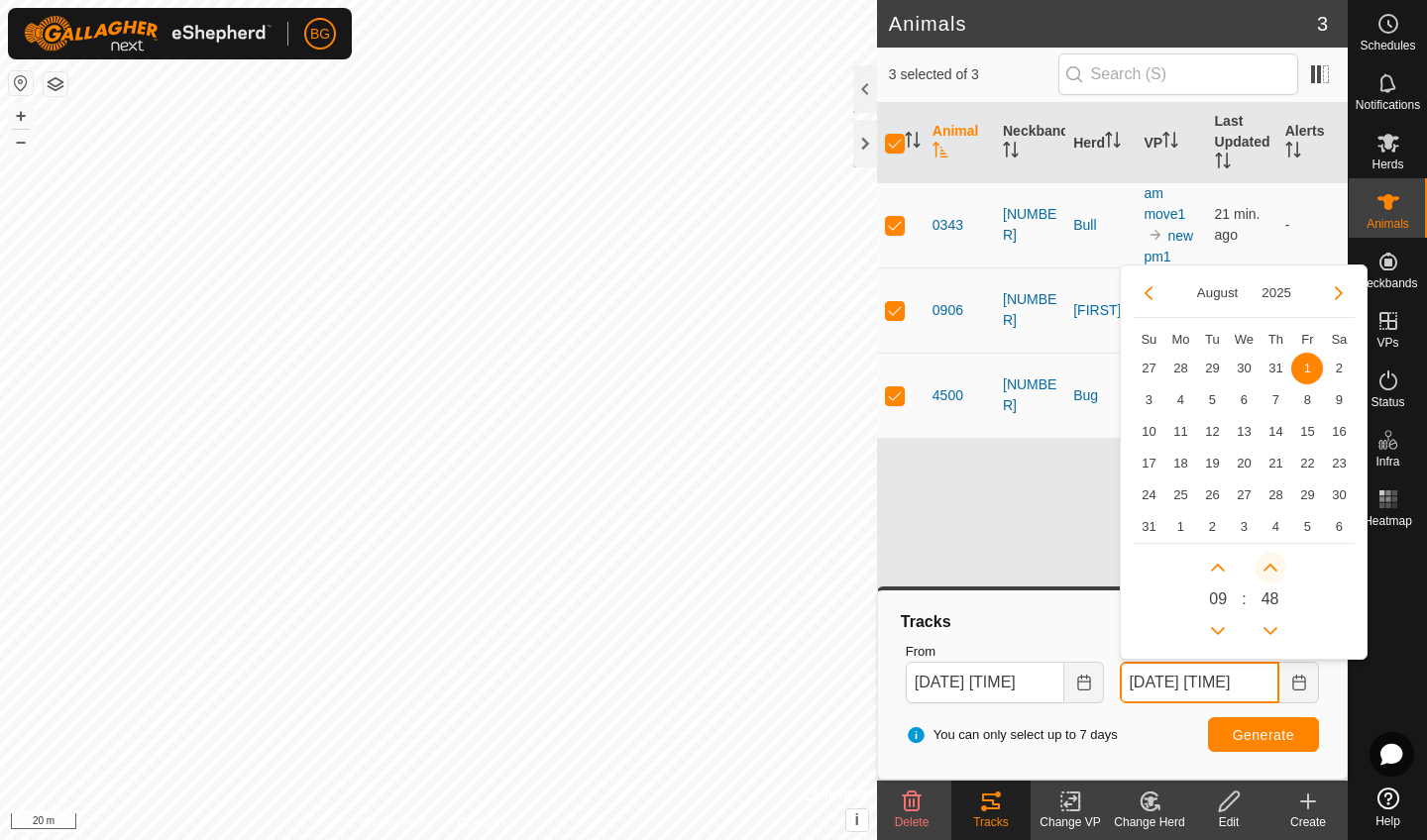 click 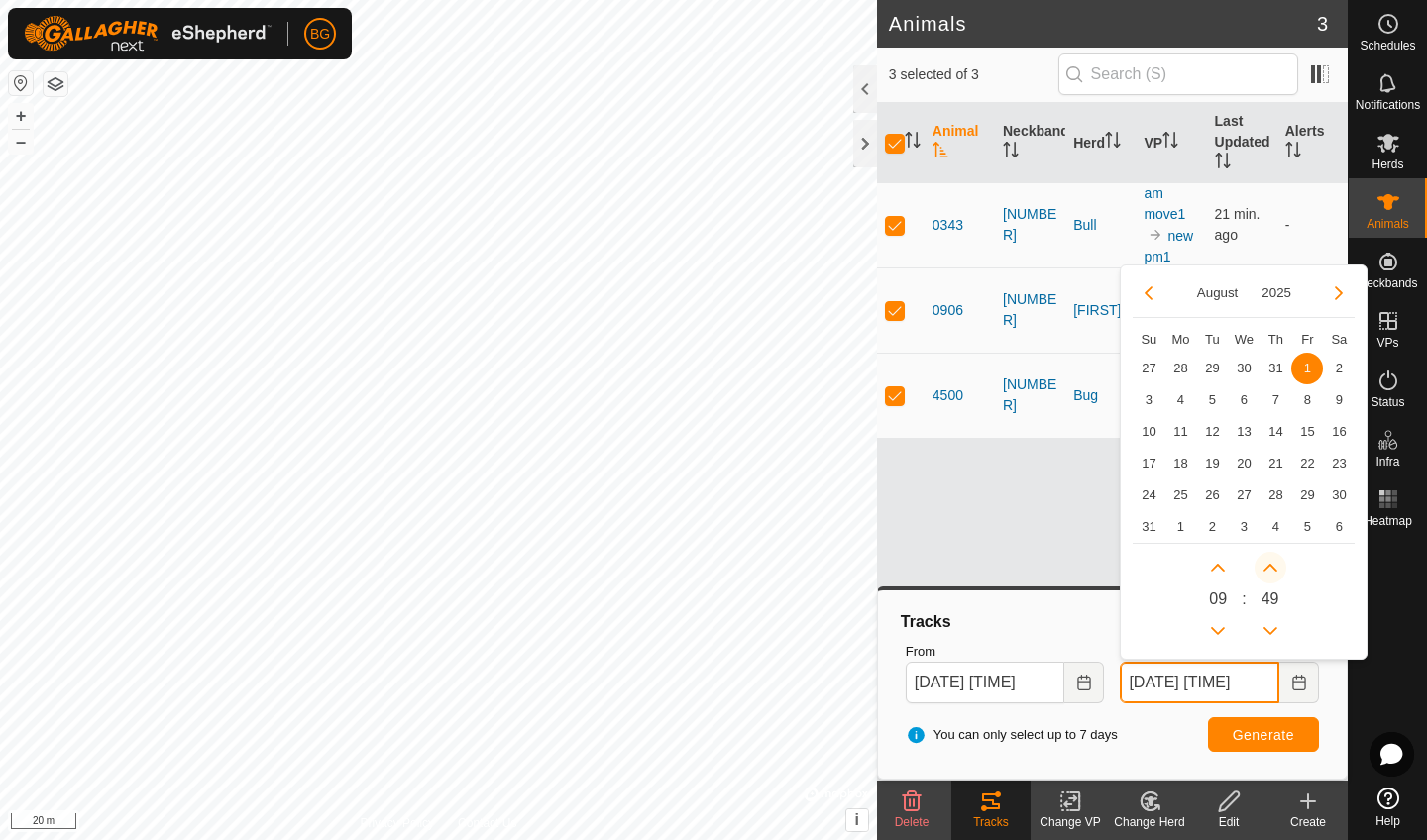 click 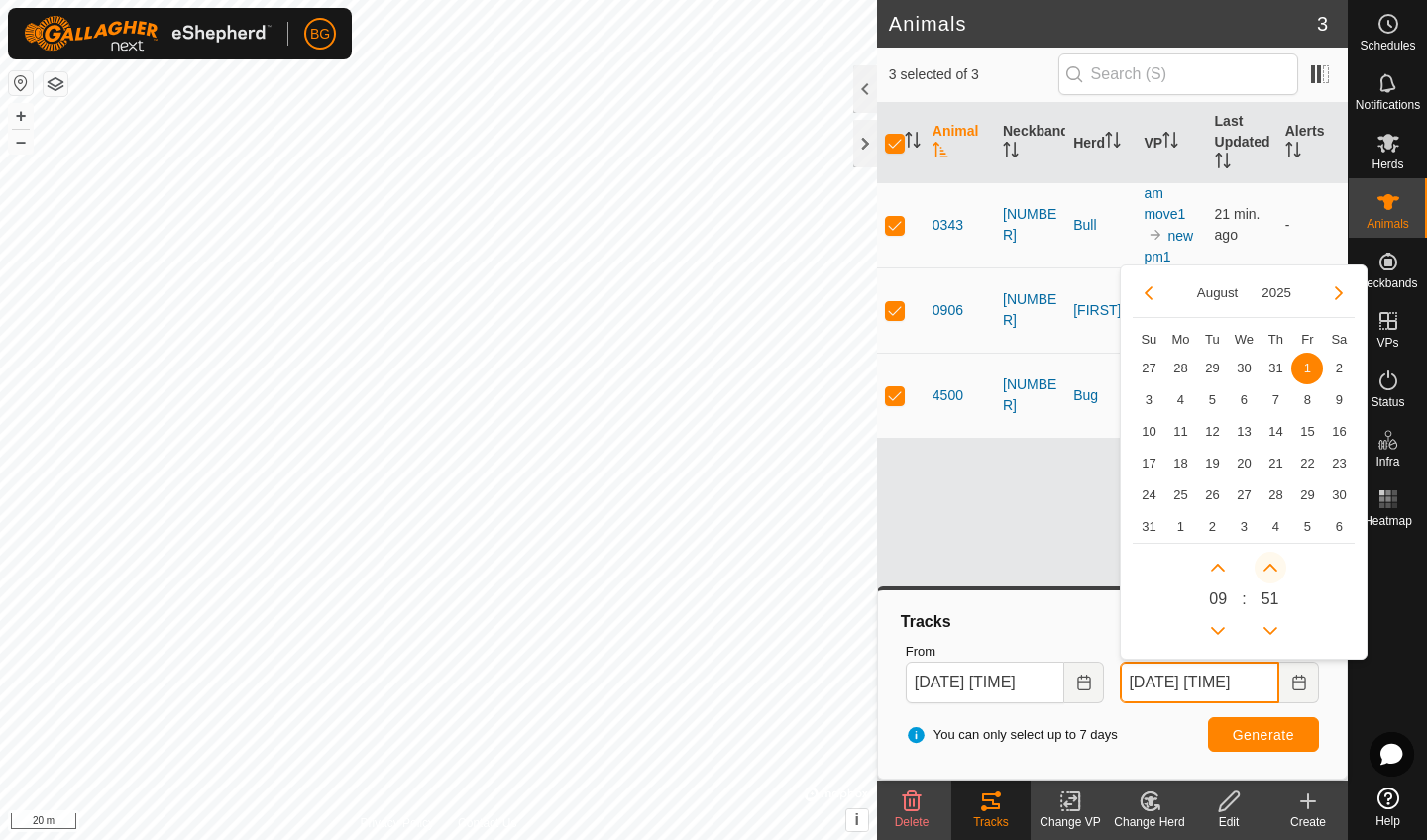 click 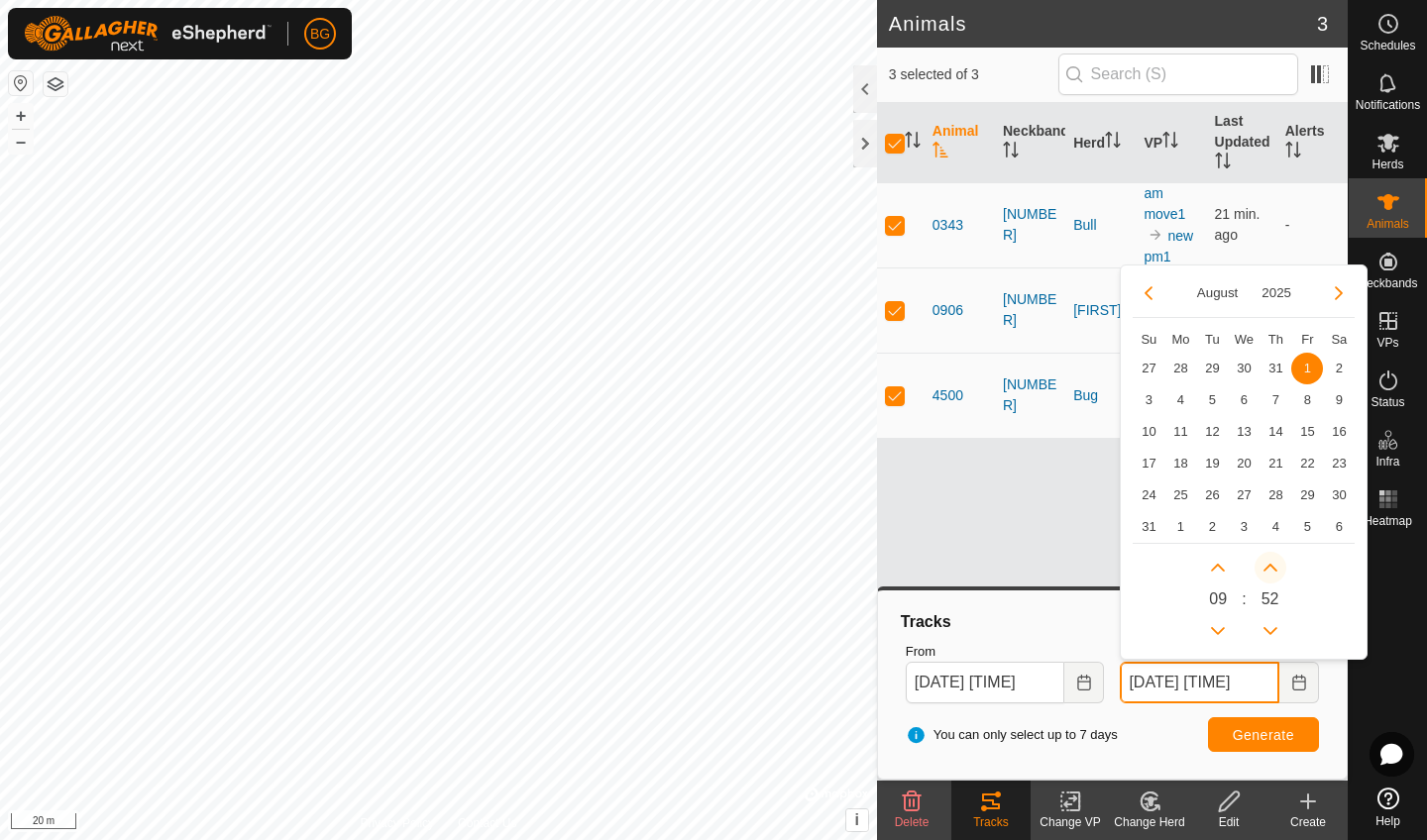 click 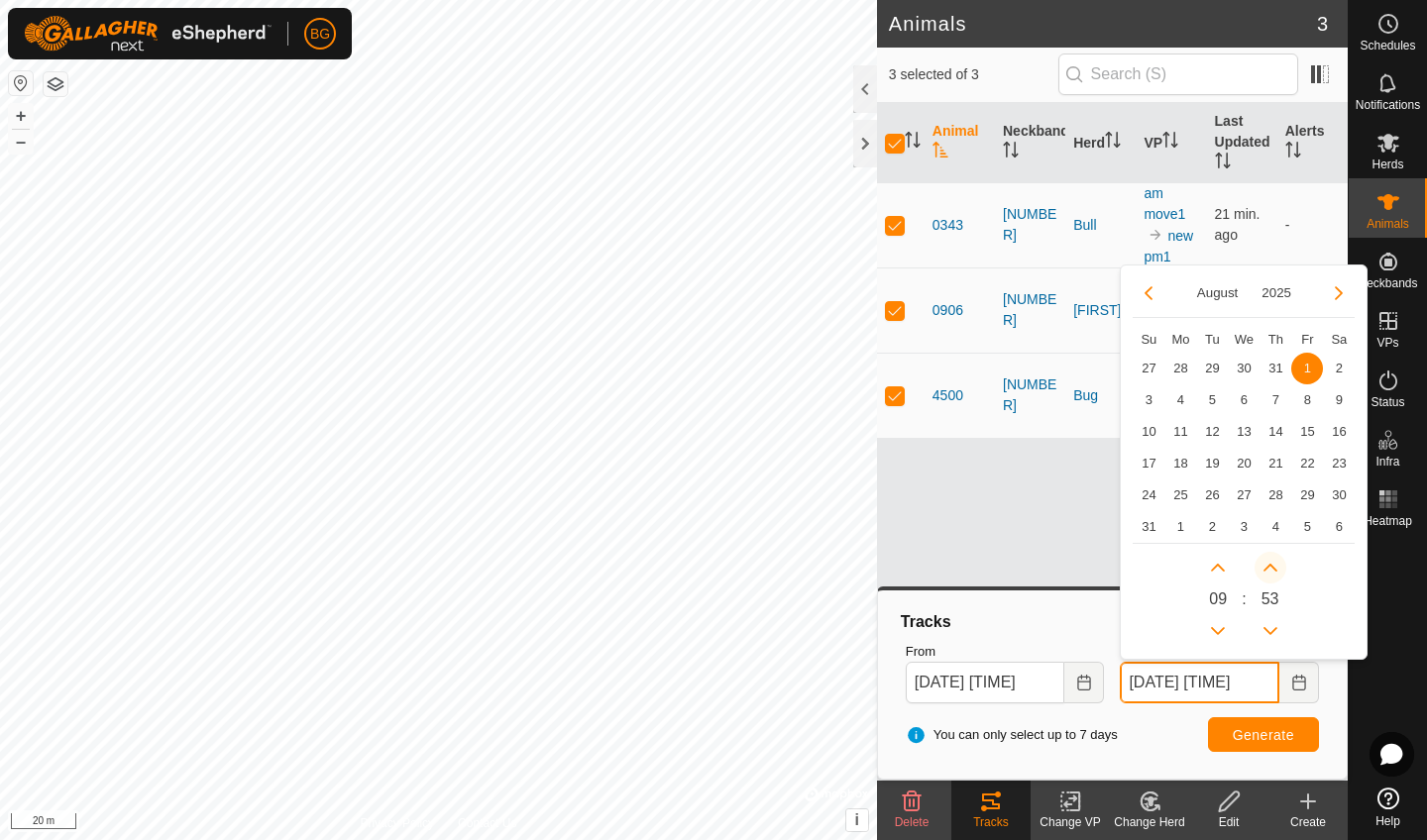 click 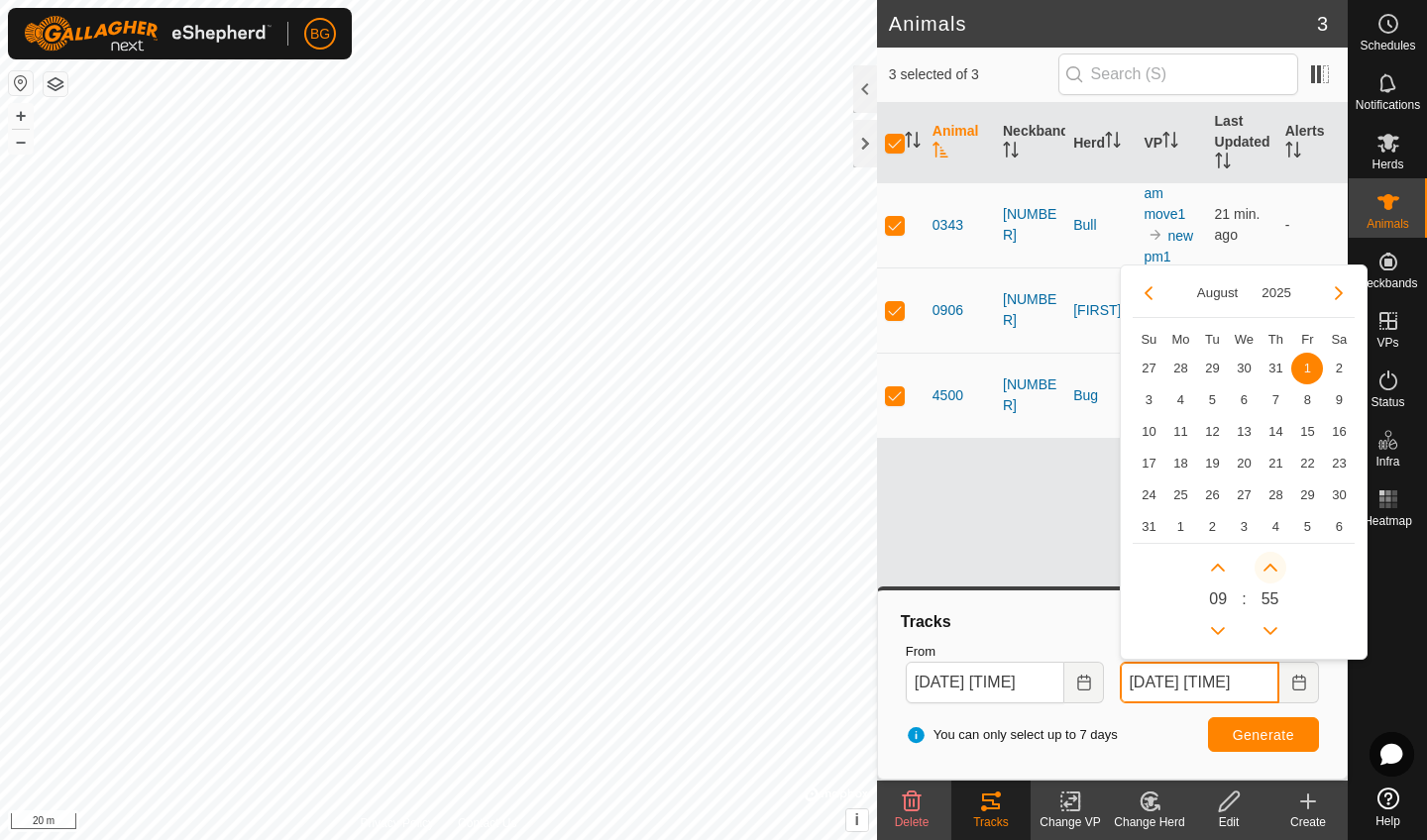 click at bounding box center (1270, 568) 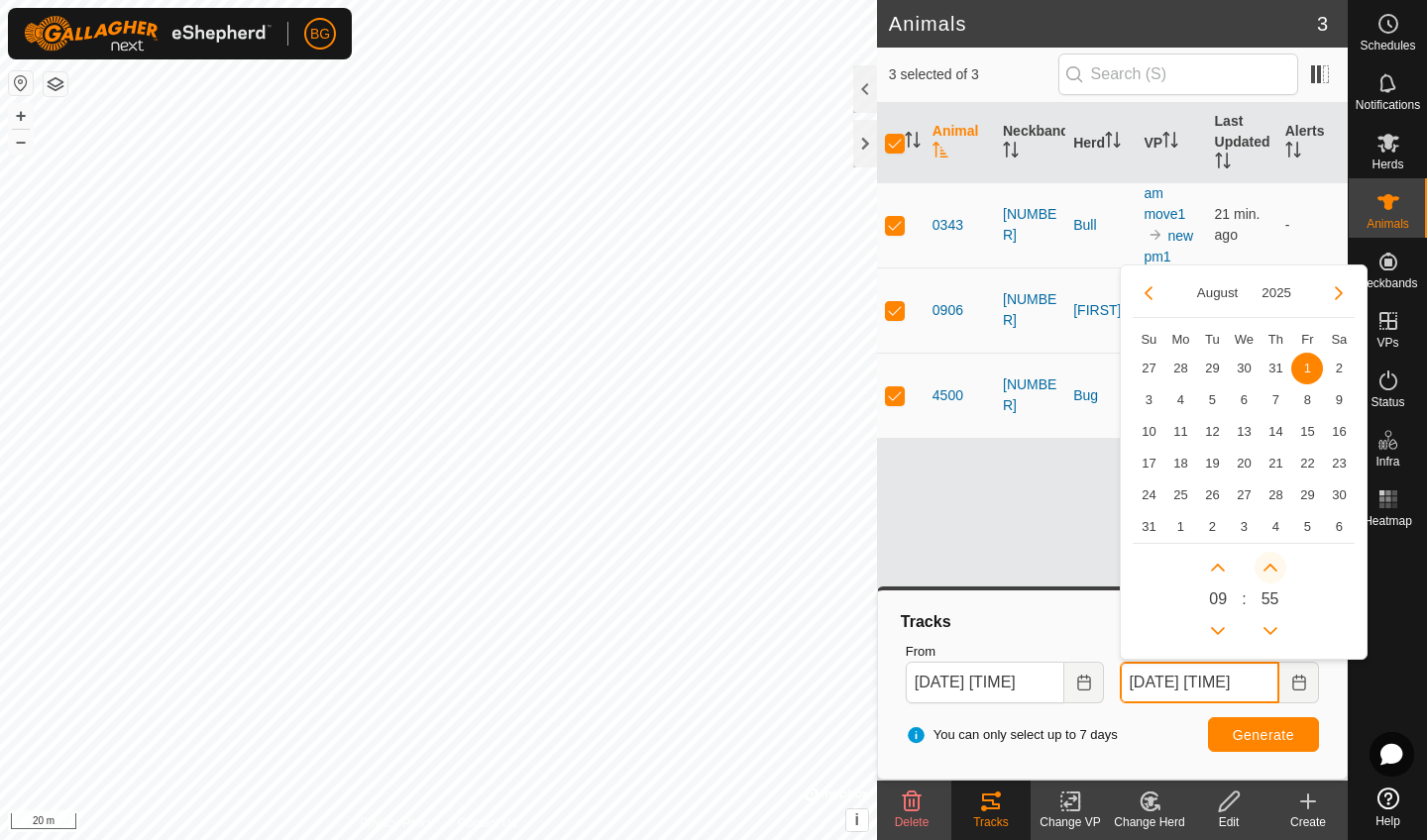 click at bounding box center [1270, 568] 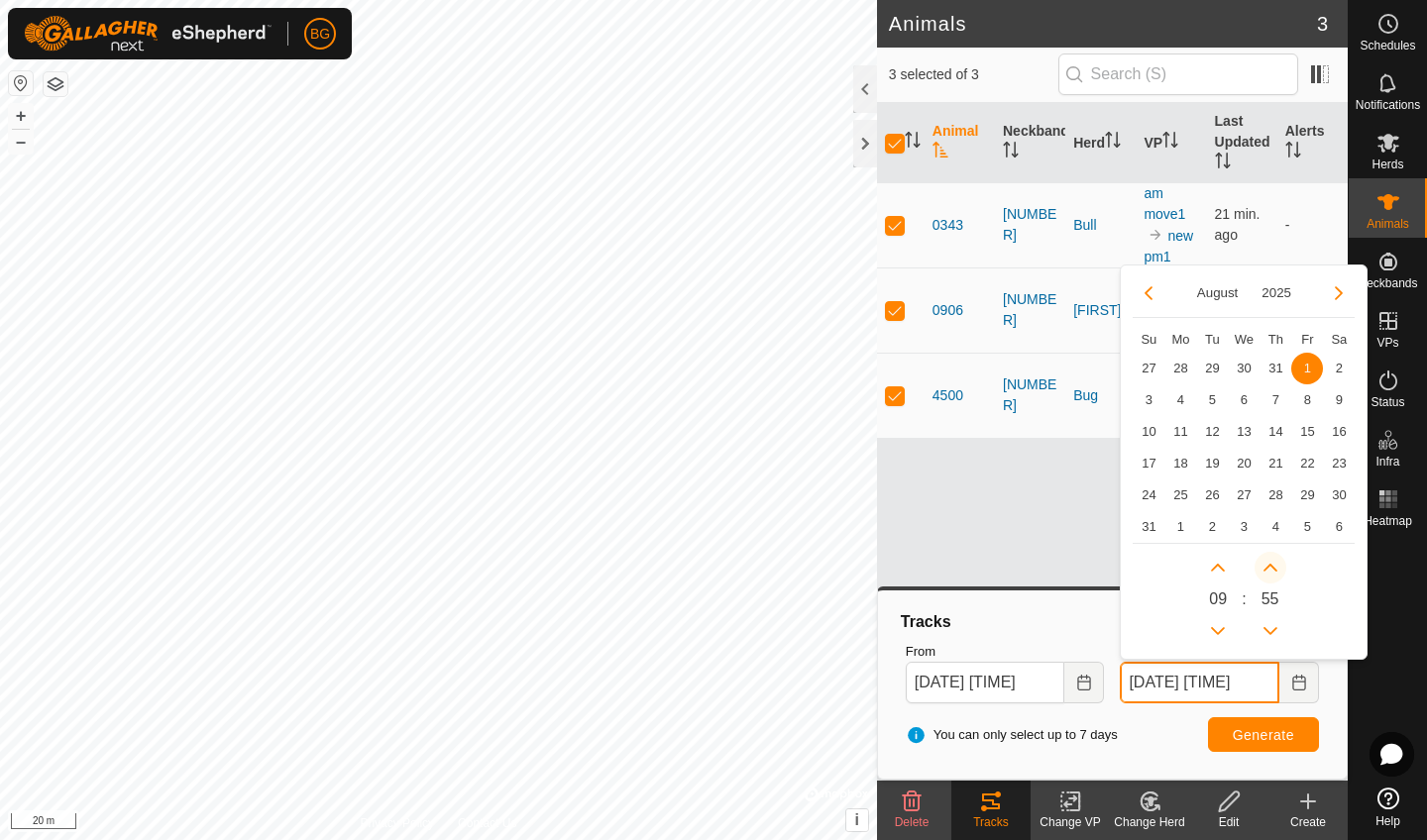 type on "[DATE] [TIME]" 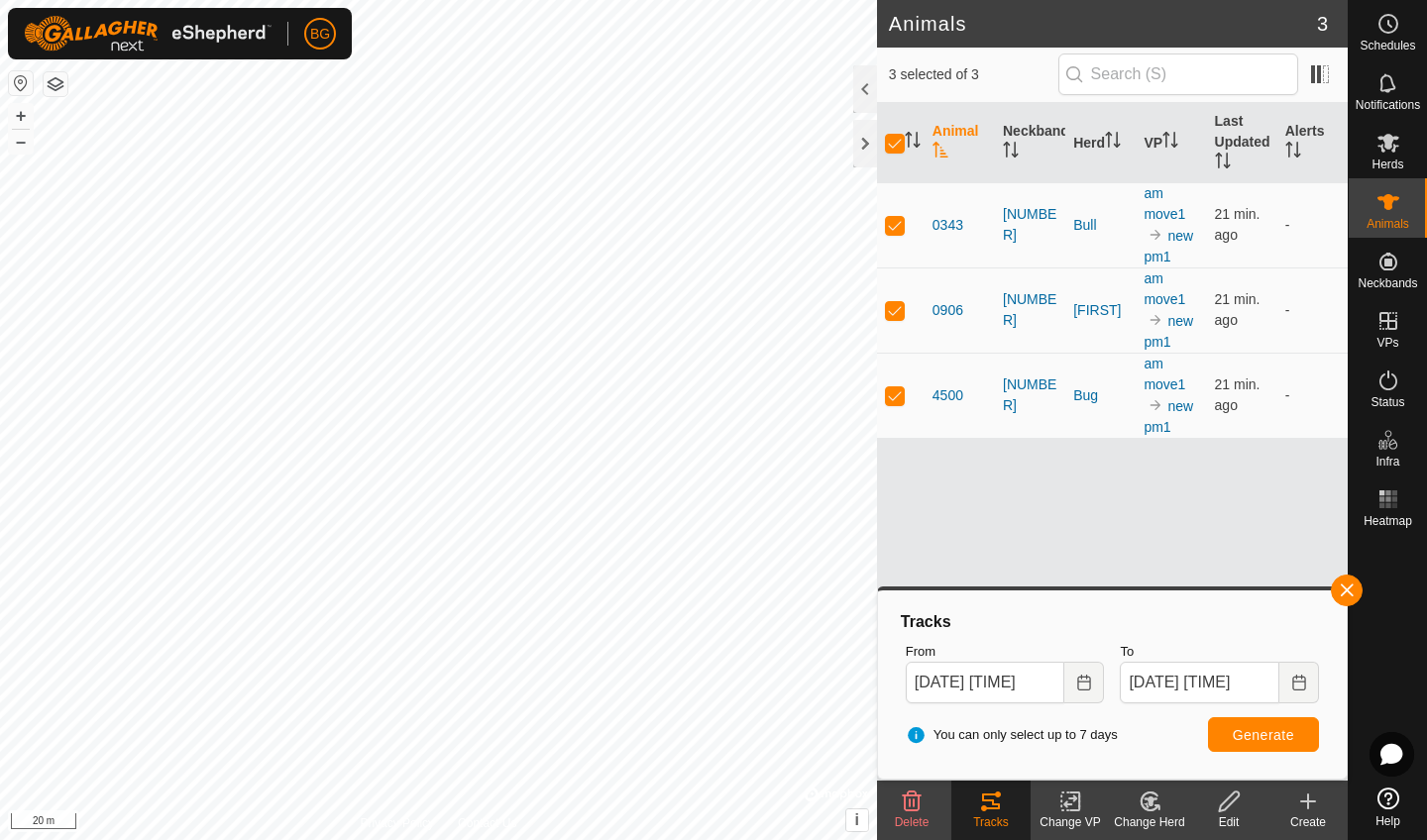 click on "Generate" at bounding box center [1263, 735] 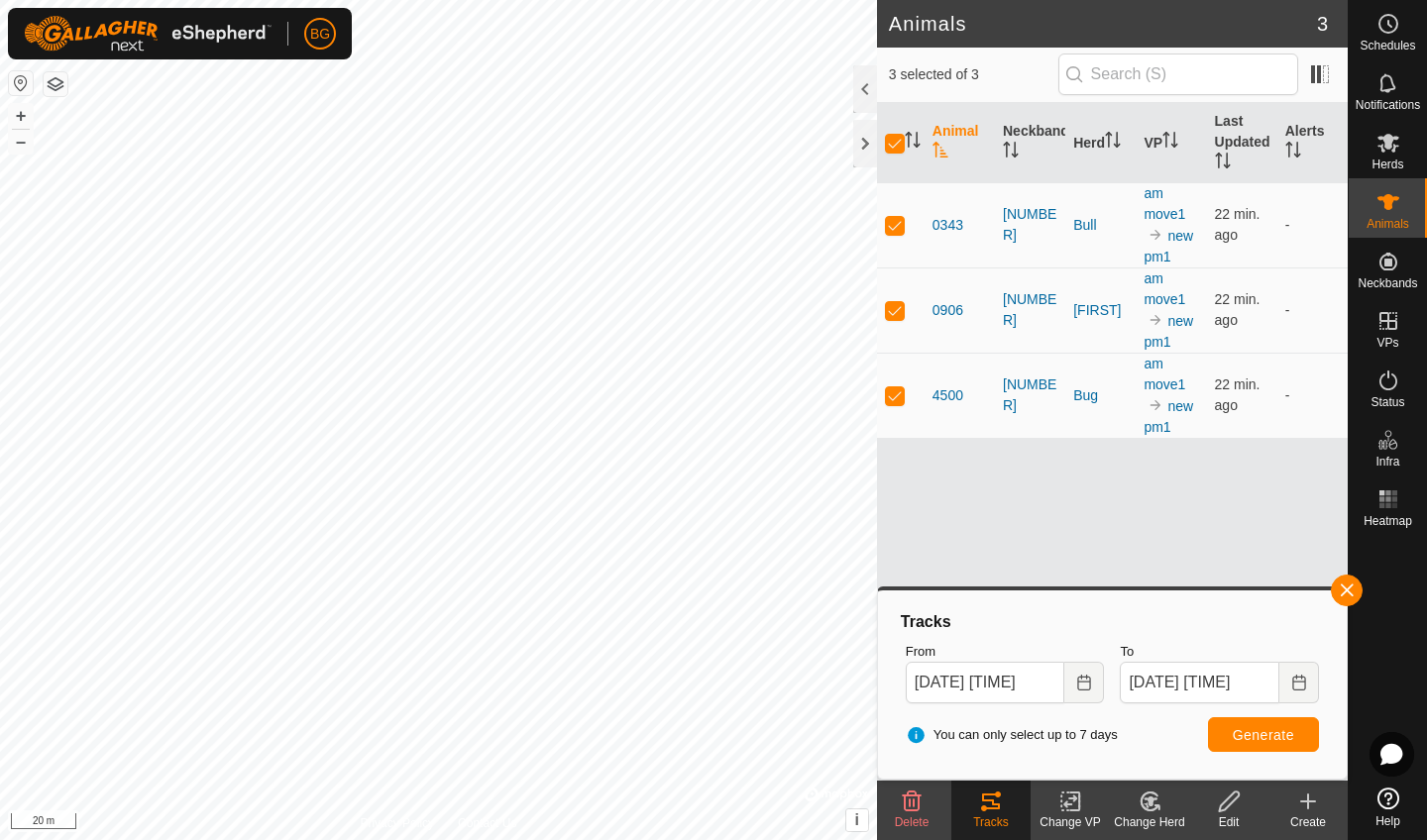 drag, startPoint x: 1256, startPoint y: 732, endPoint x: 1106, endPoint y: 723, distance: 150.26976 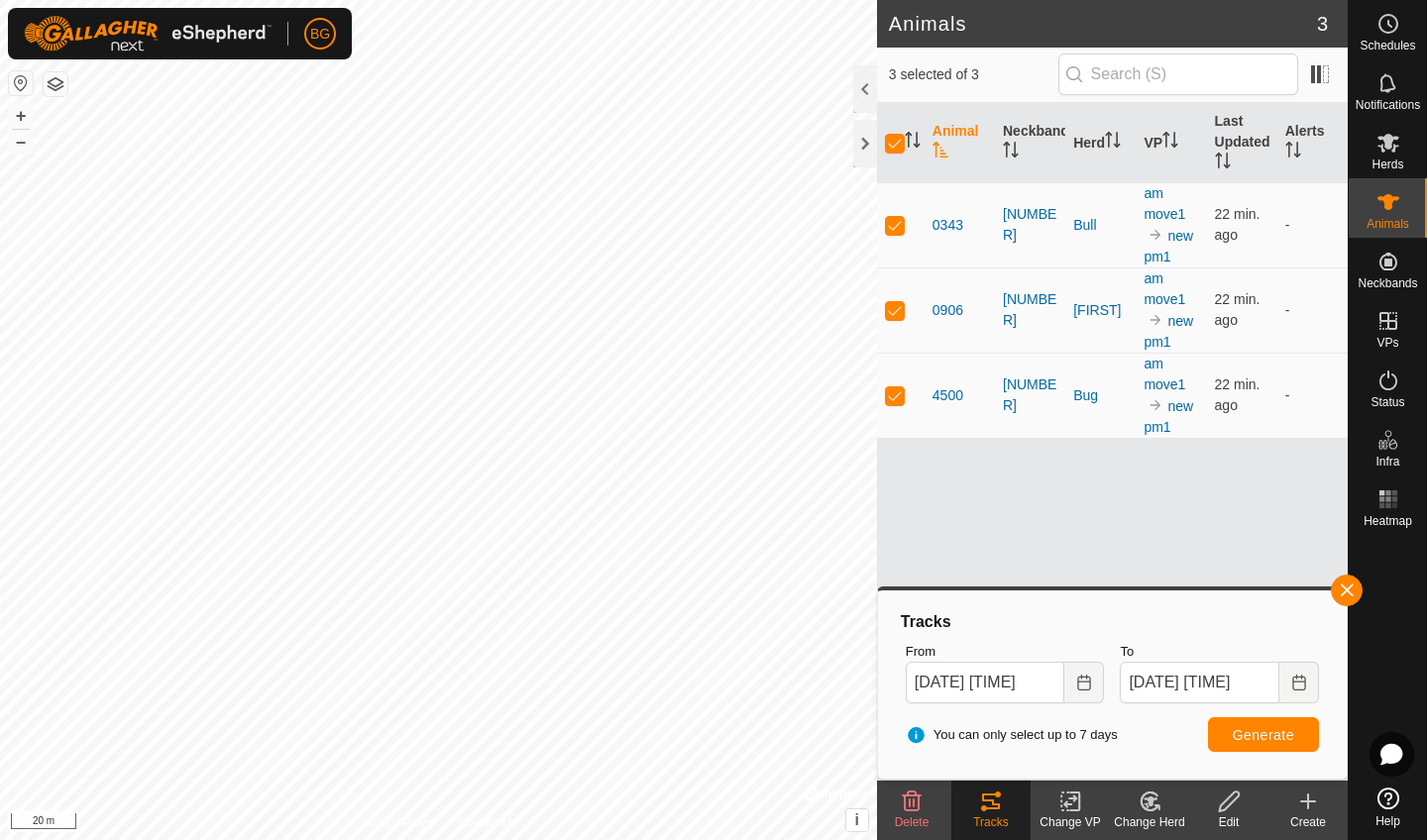 click on "You can only select up to 7 days Generate" at bounding box center (1112, 735) 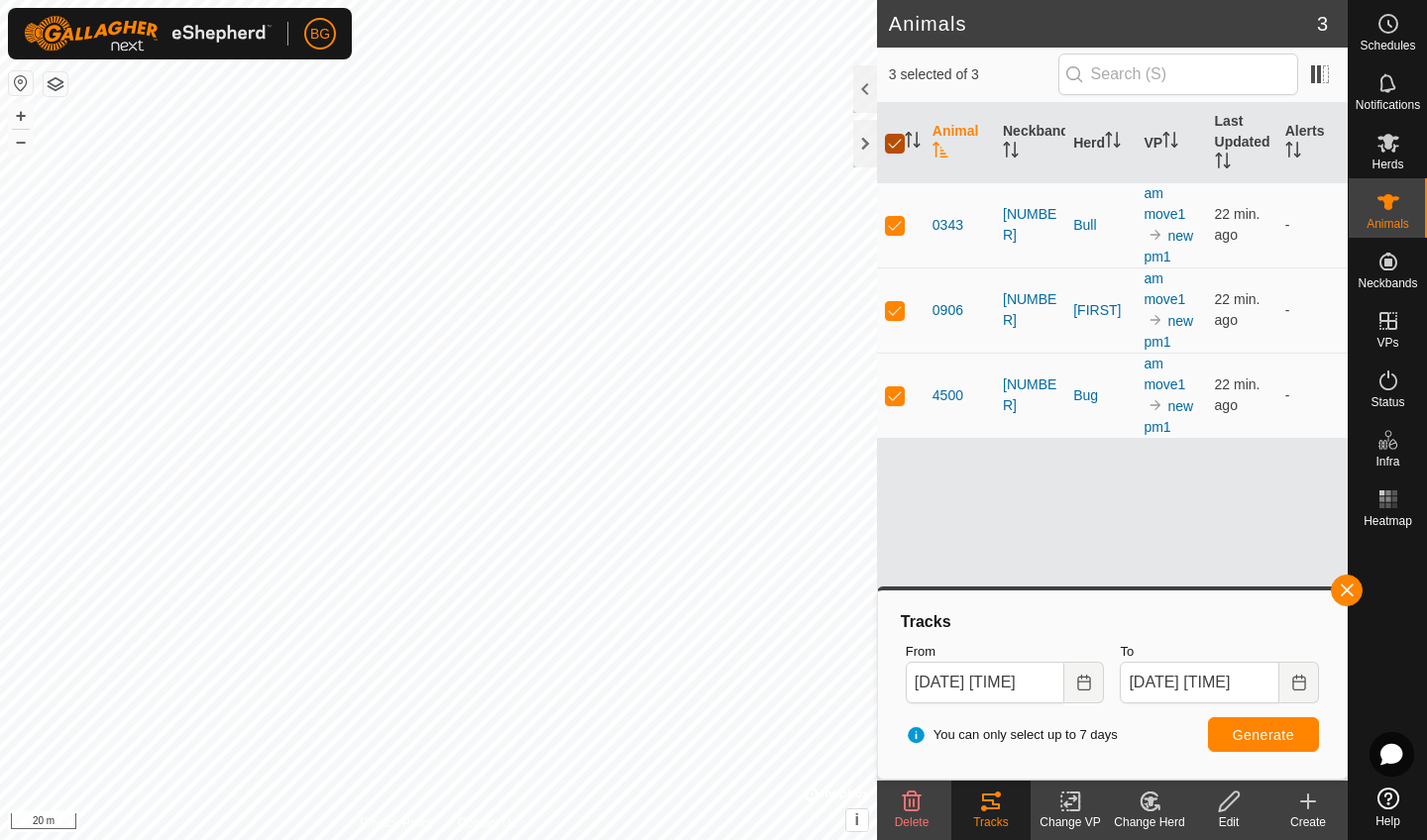 click at bounding box center (895, 144) 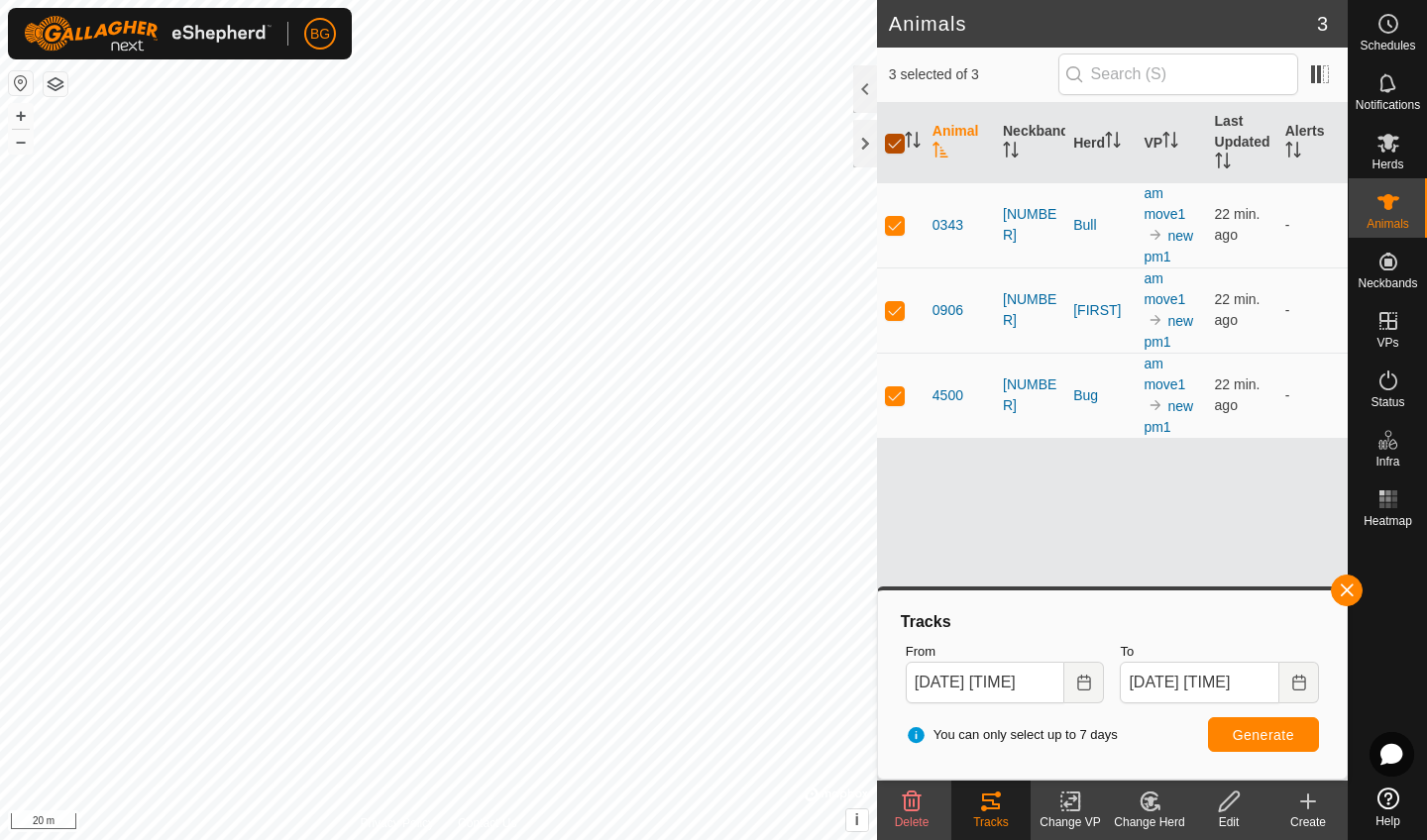 checkbox on "false" 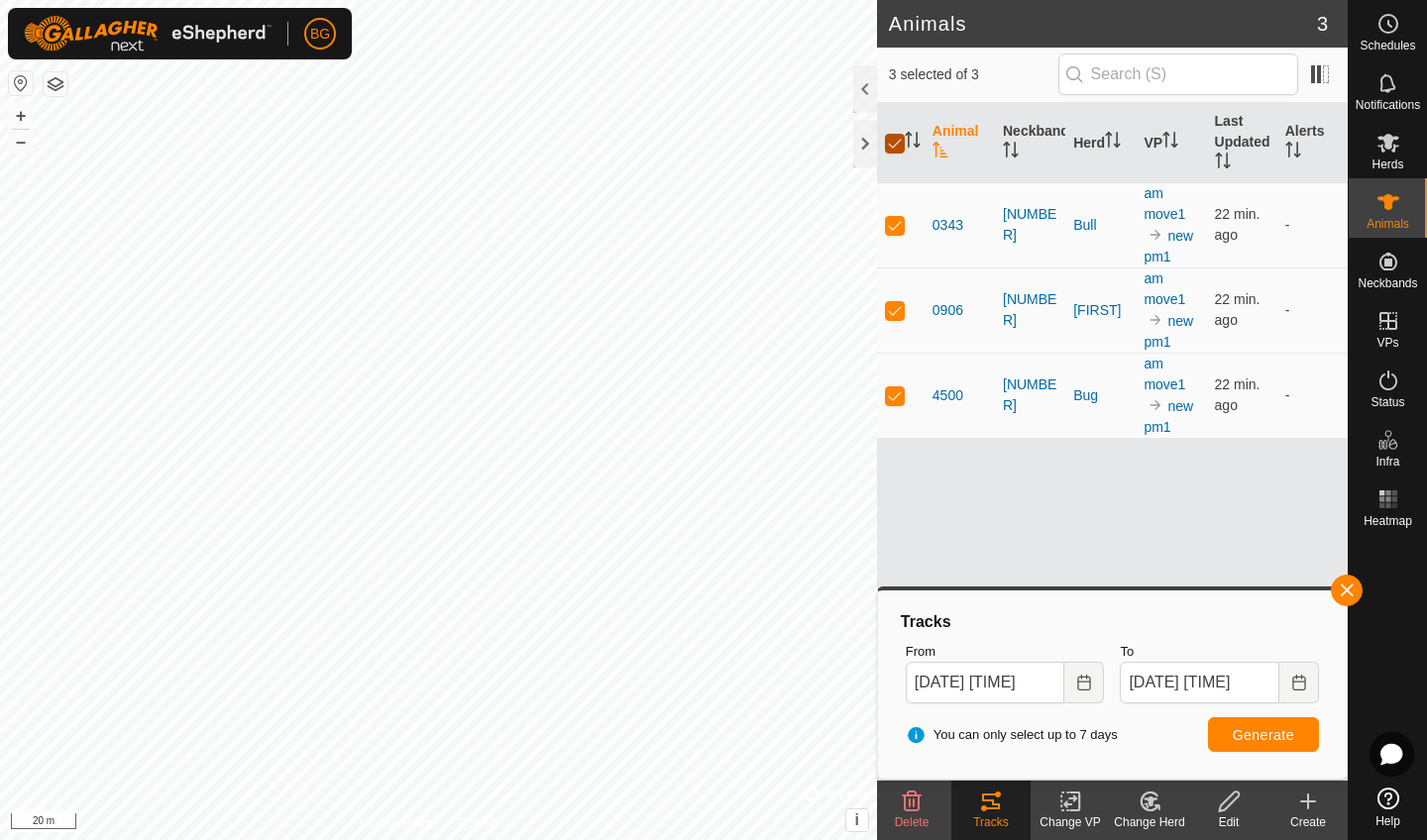 checkbox on "false" 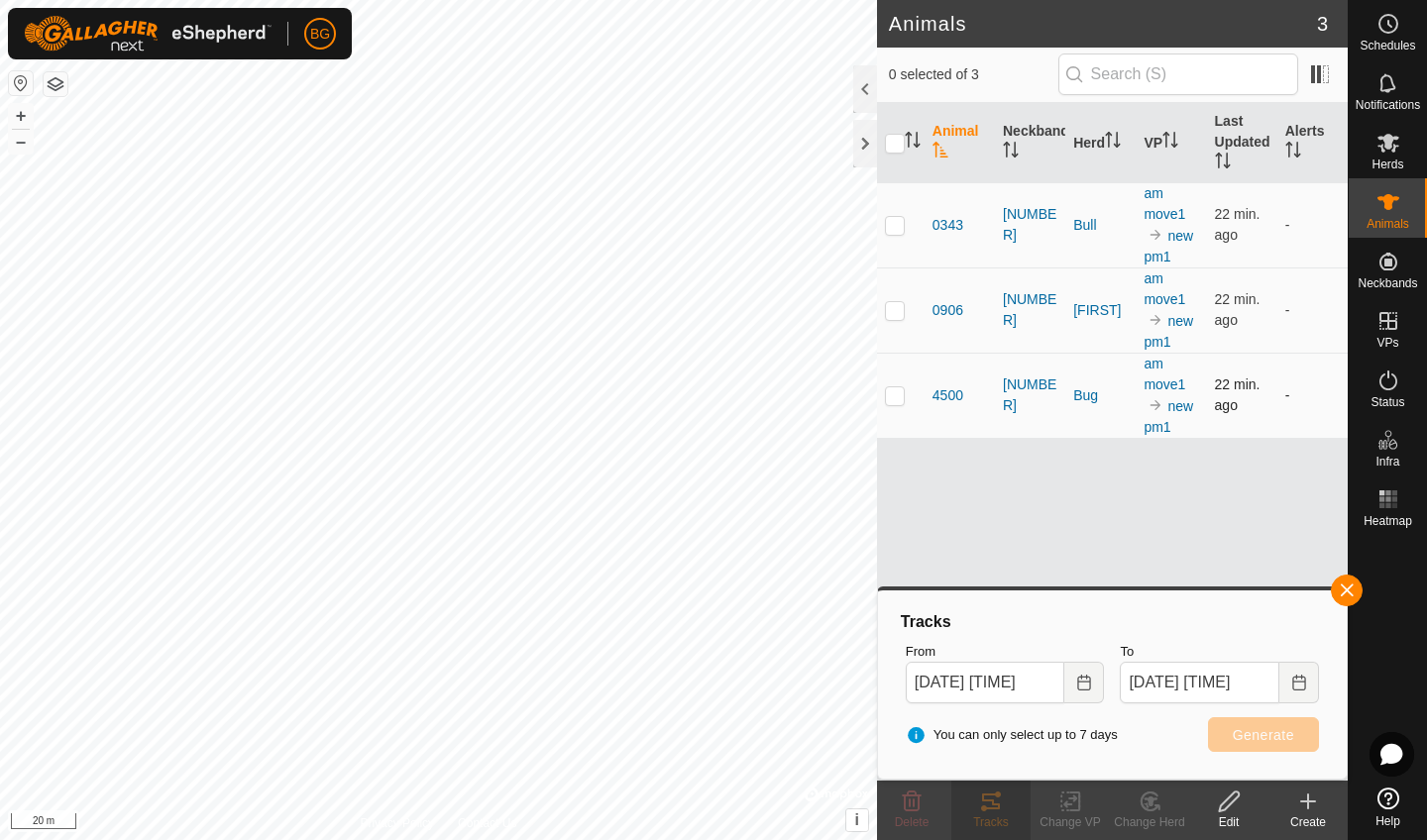 click at bounding box center (895, 395) 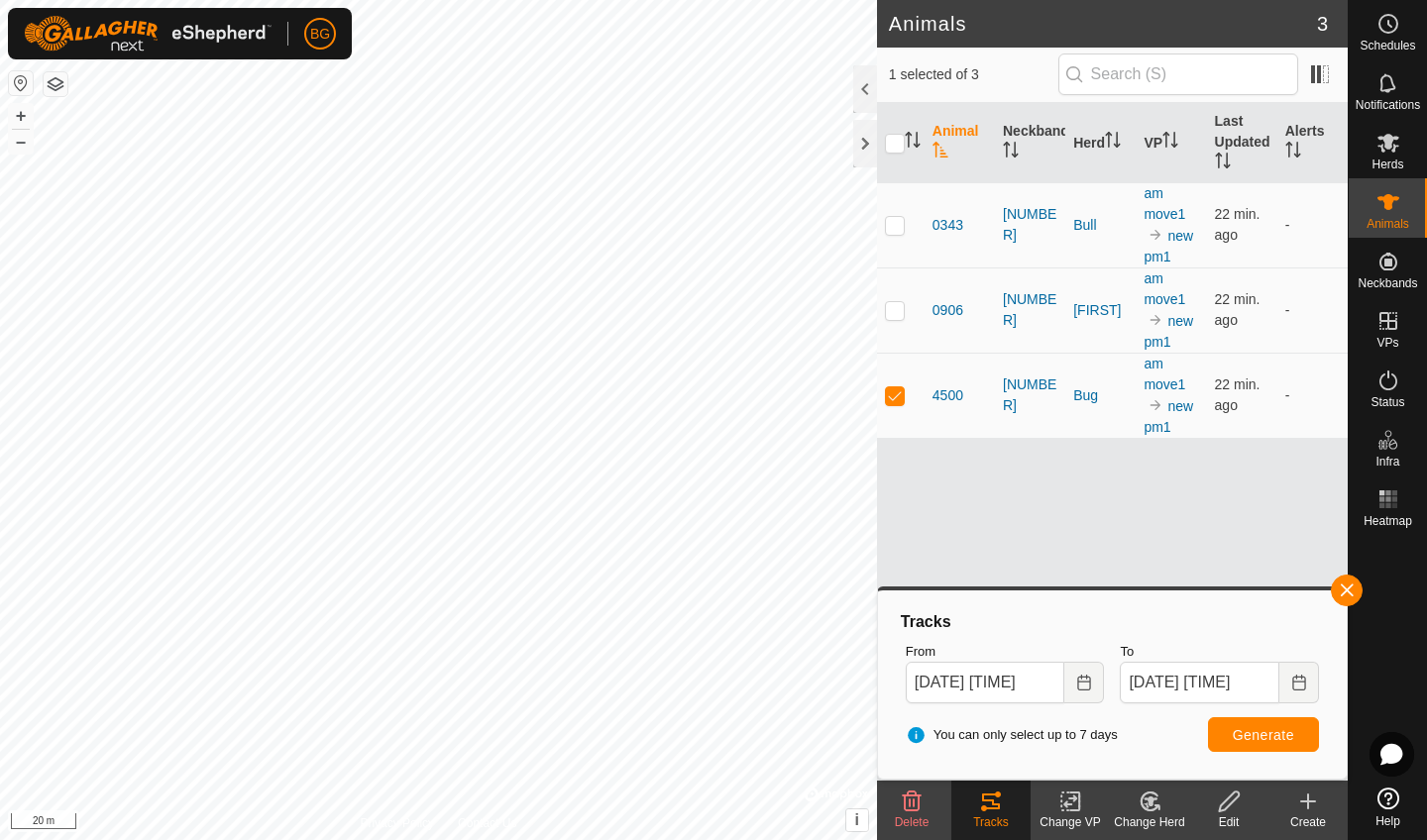 click on "Generate" at bounding box center (1263, 735) 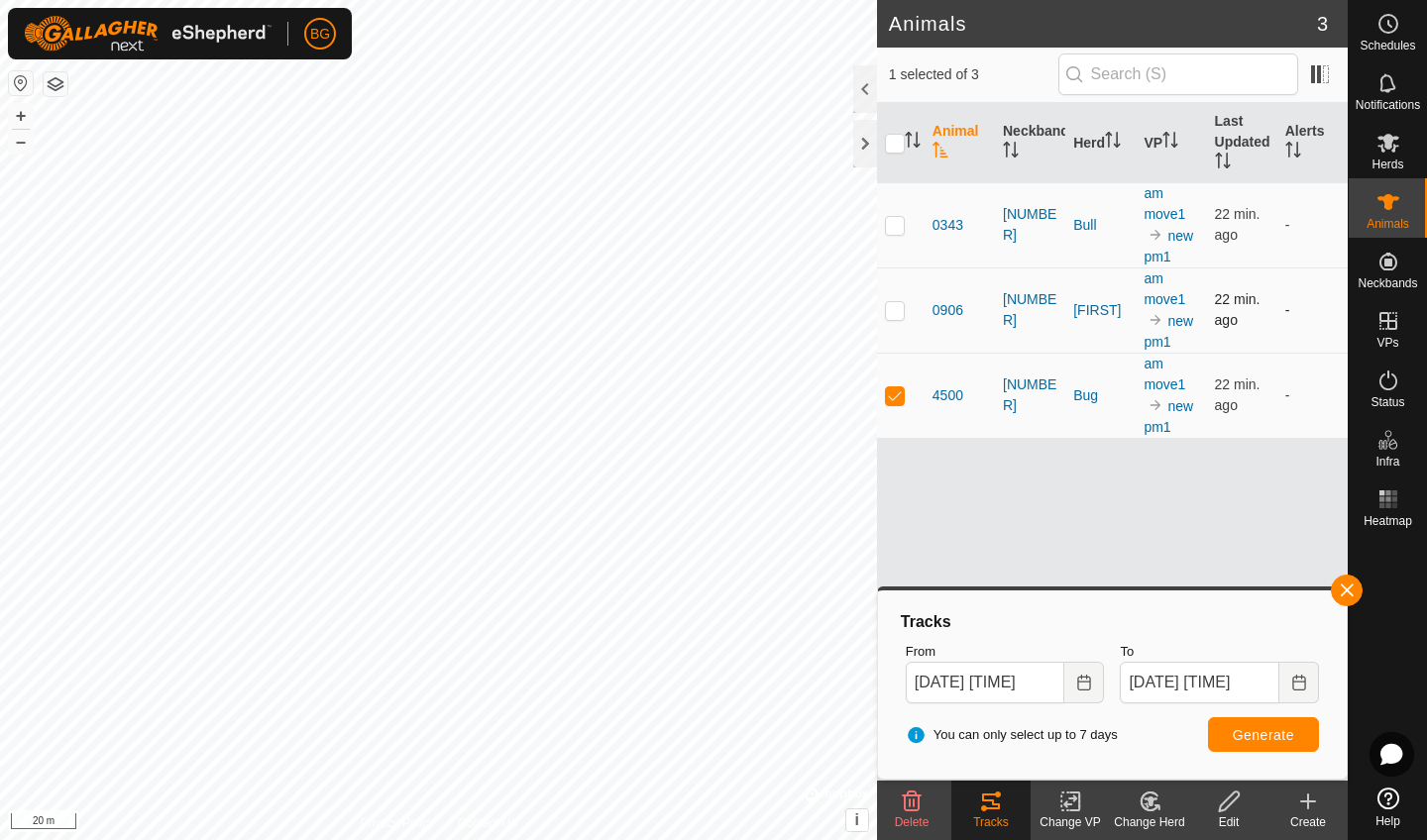 click at bounding box center [895, 310] 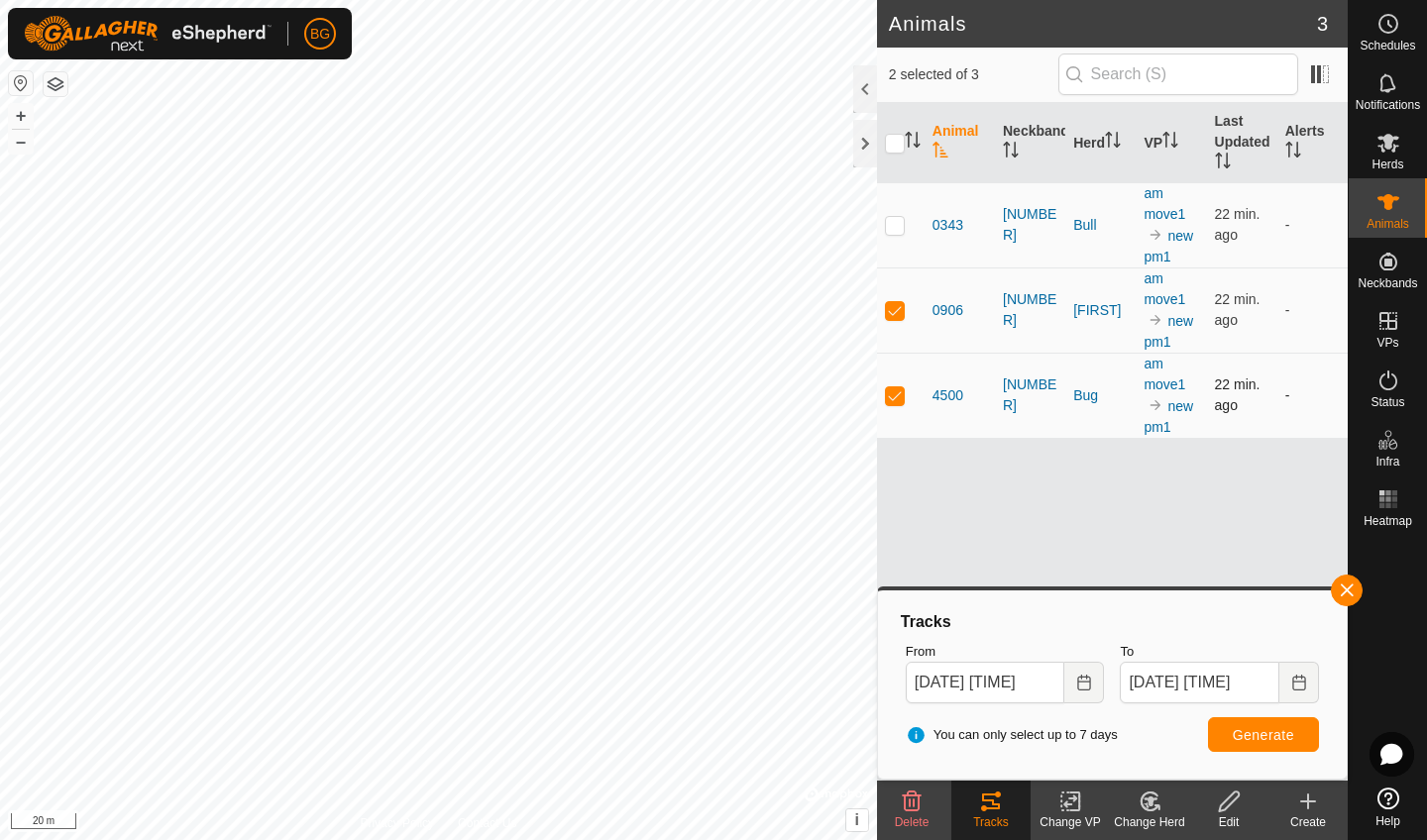 click at bounding box center [895, 395] 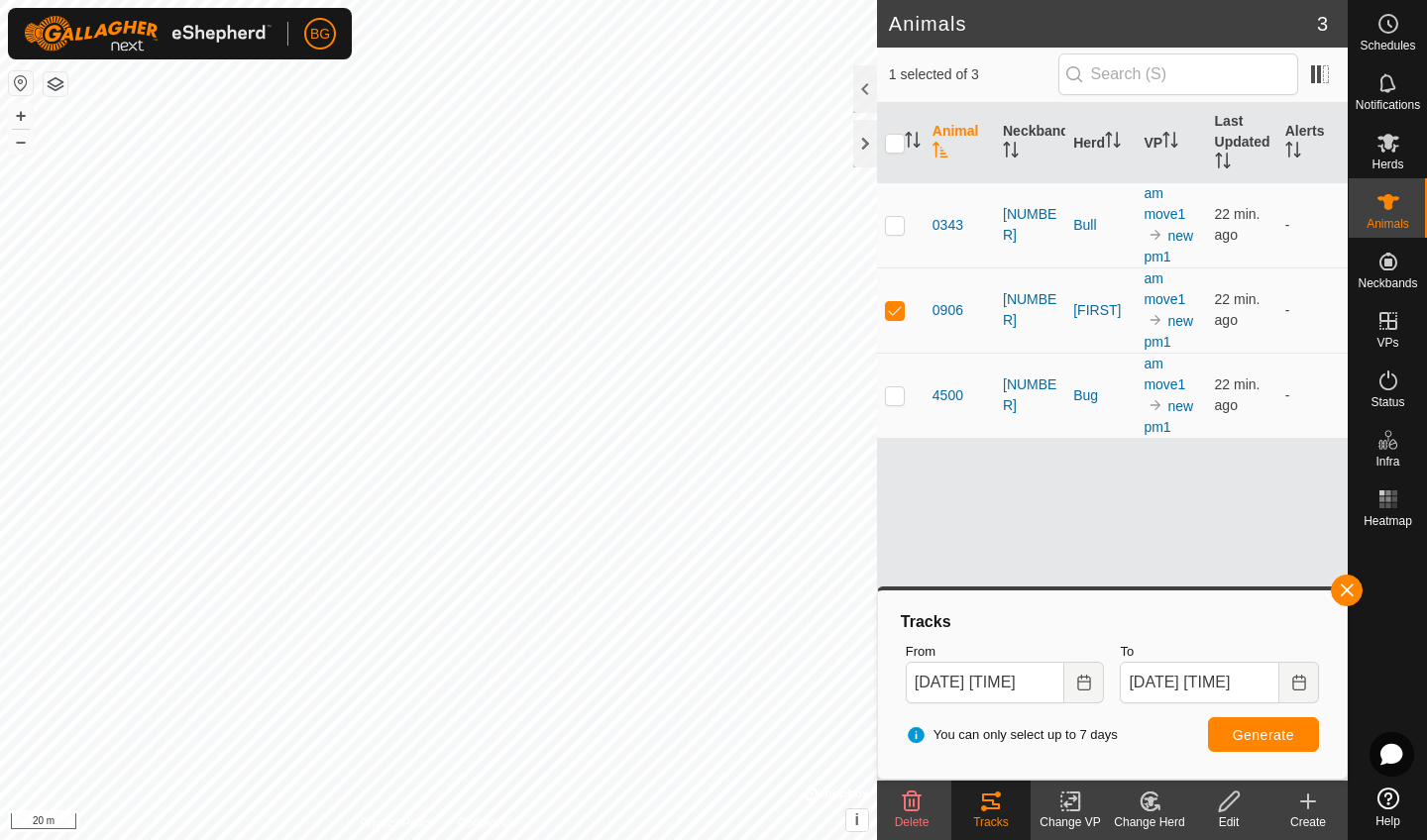 click on "Generate" at bounding box center (1263, 735) 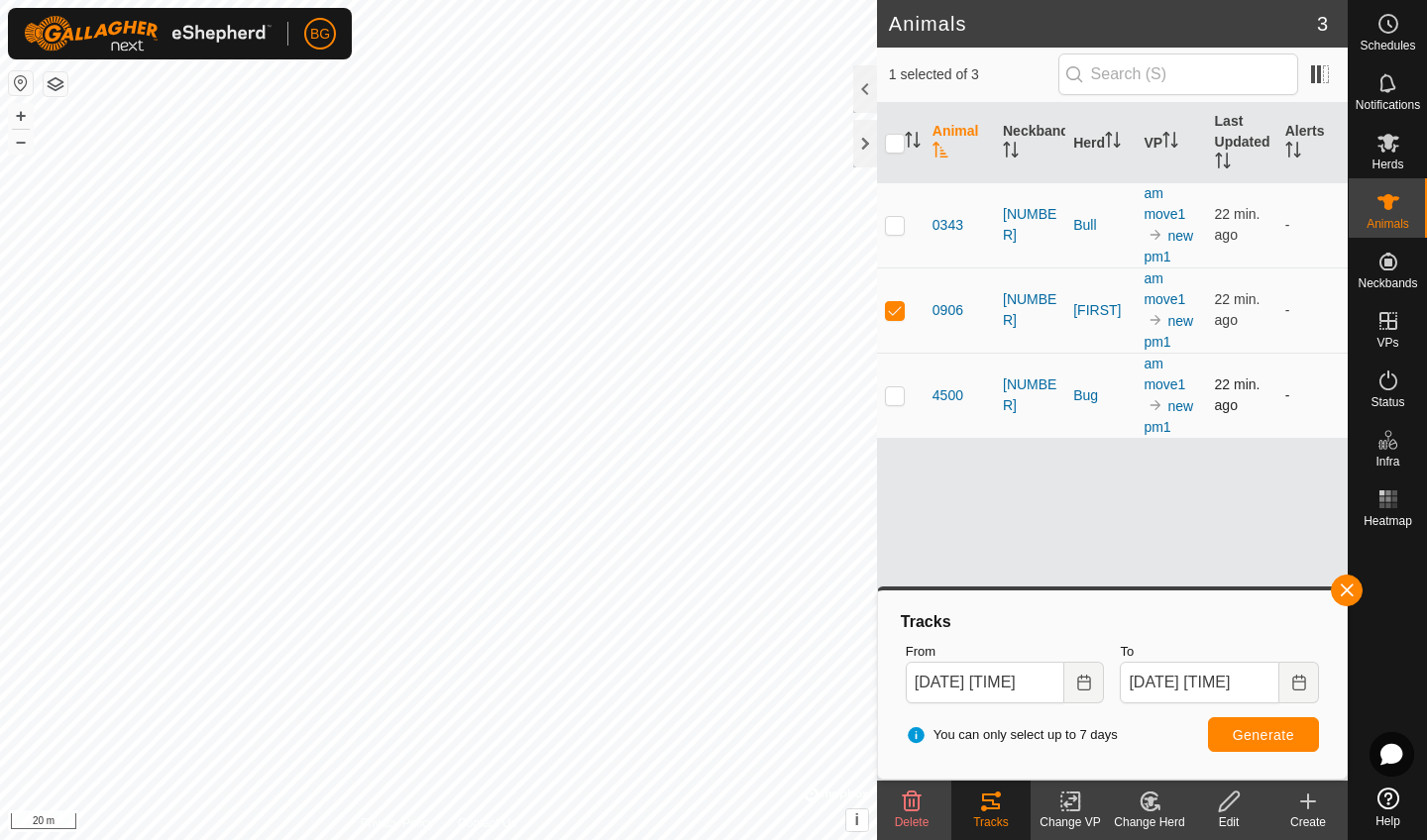 click at bounding box center [895, 395] 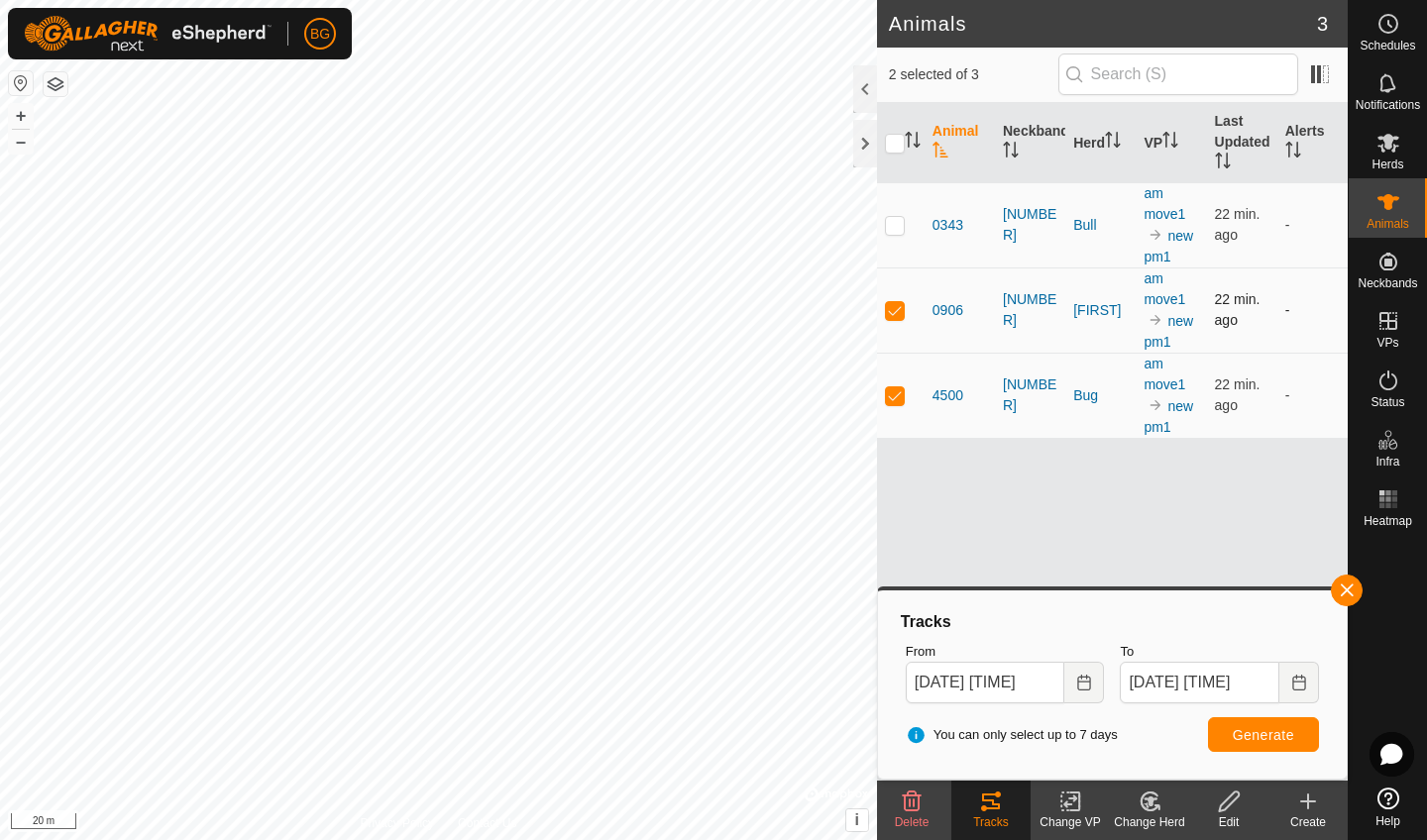 click at bounding box center [895, 310] 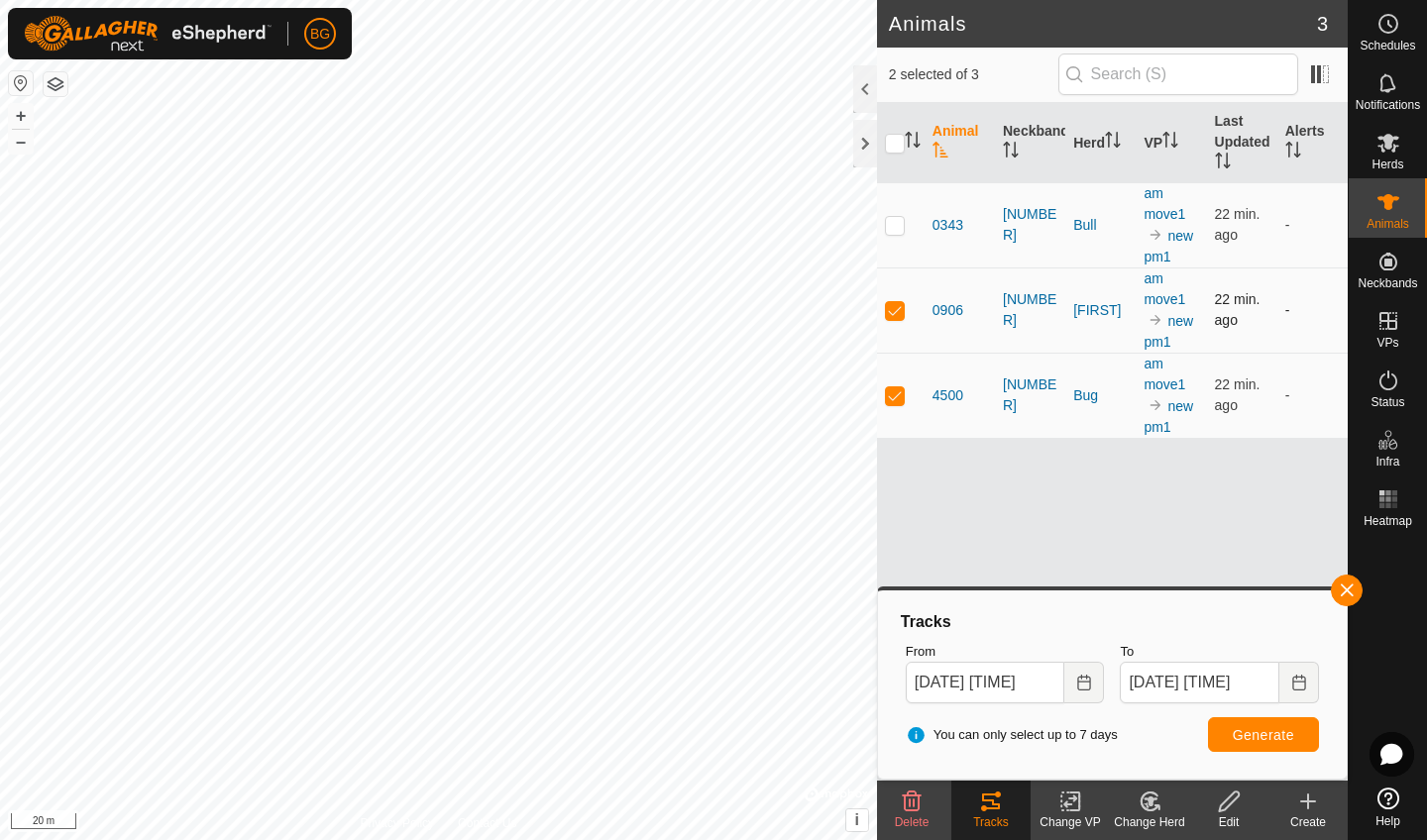 checkbox on "false" 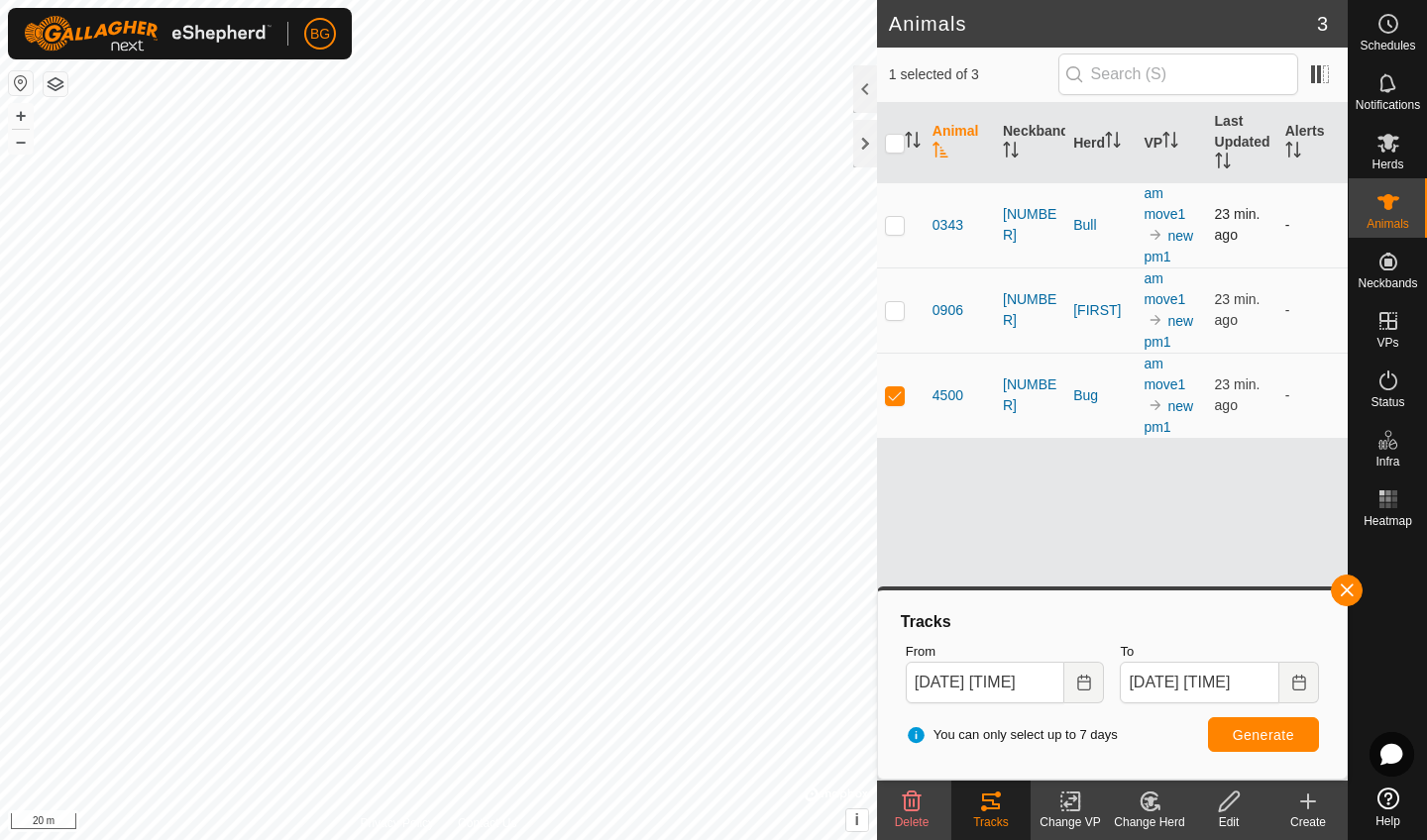 click at bounding box center (895, 225) 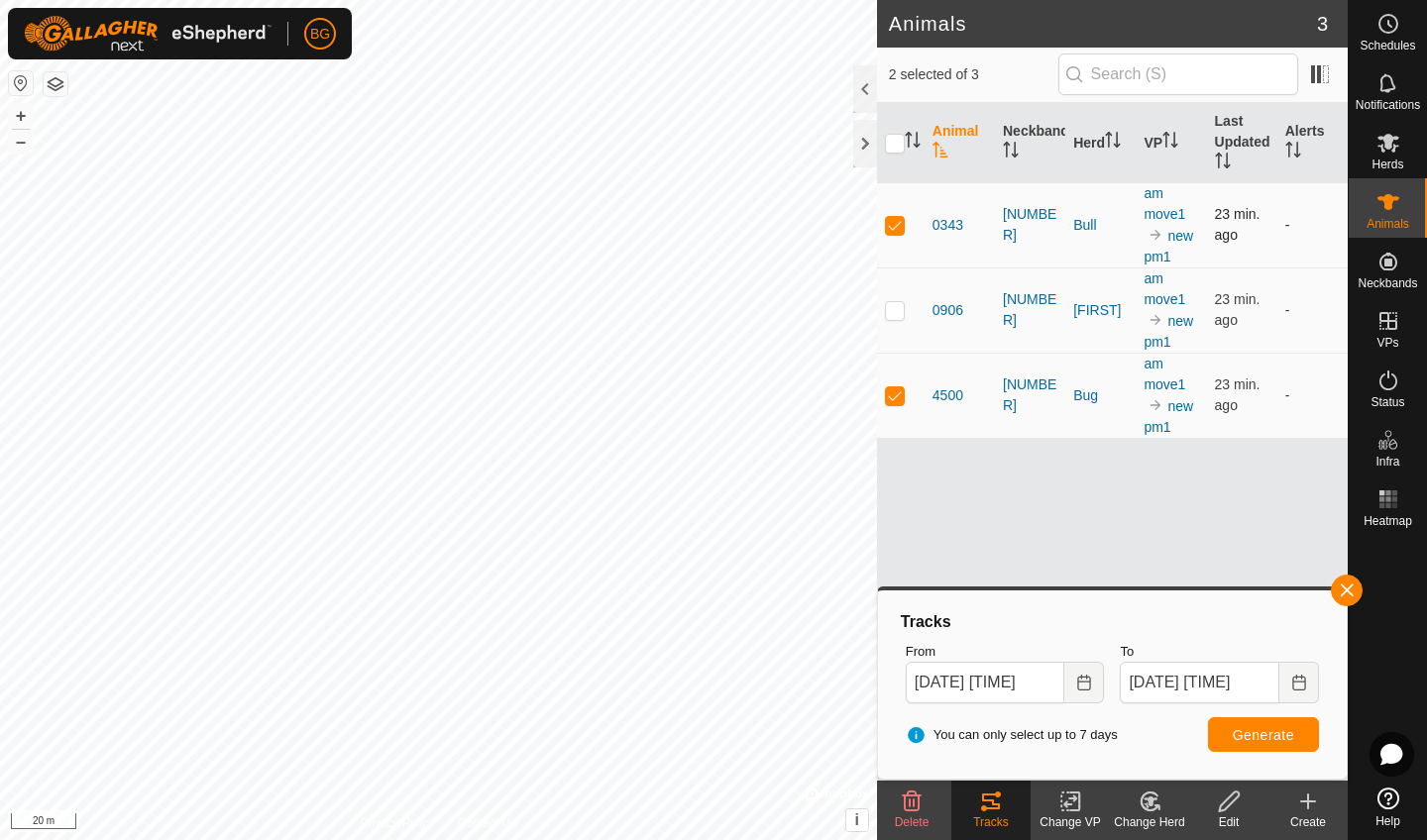 checkbox on "true" 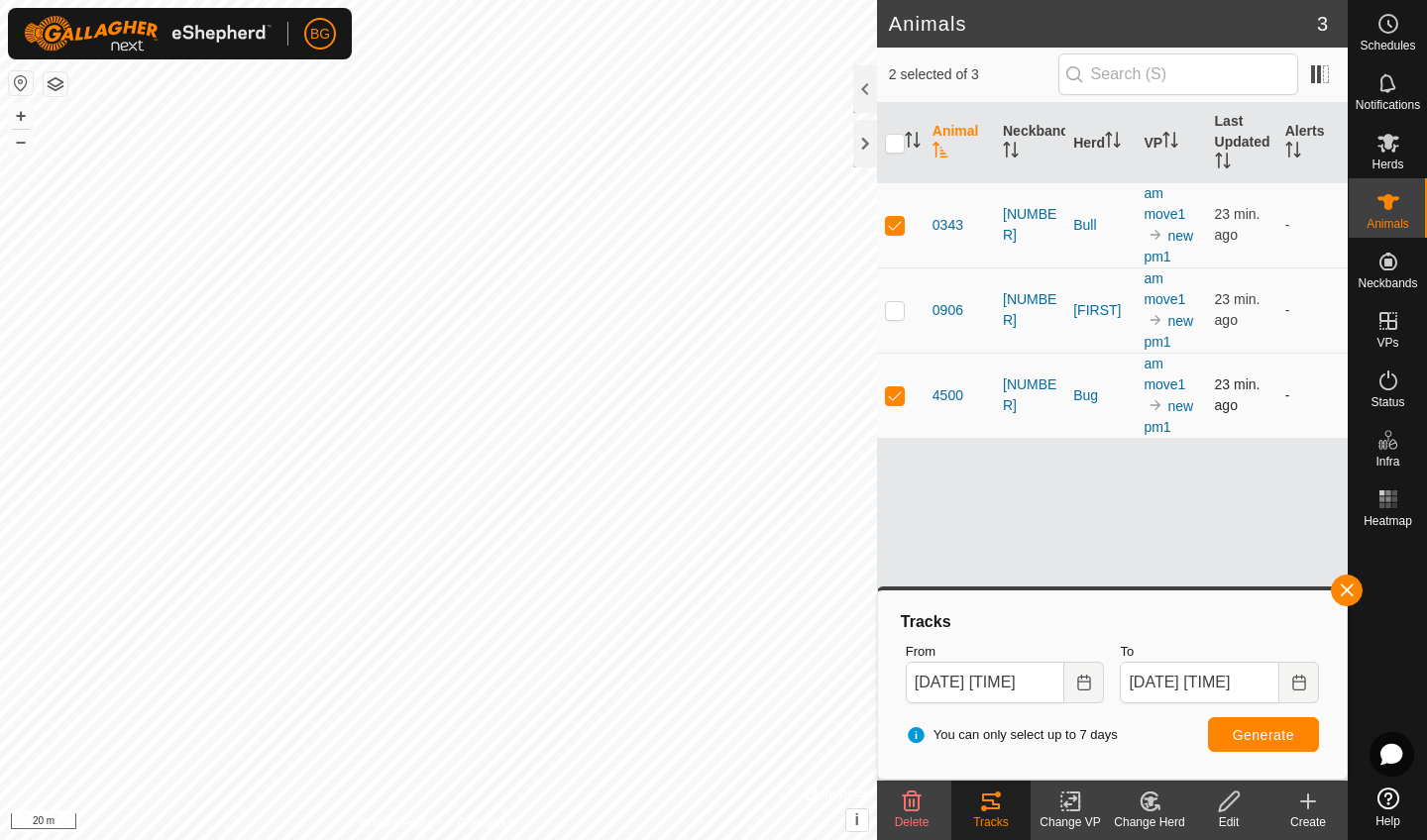 click at bounding box center (895, 395) 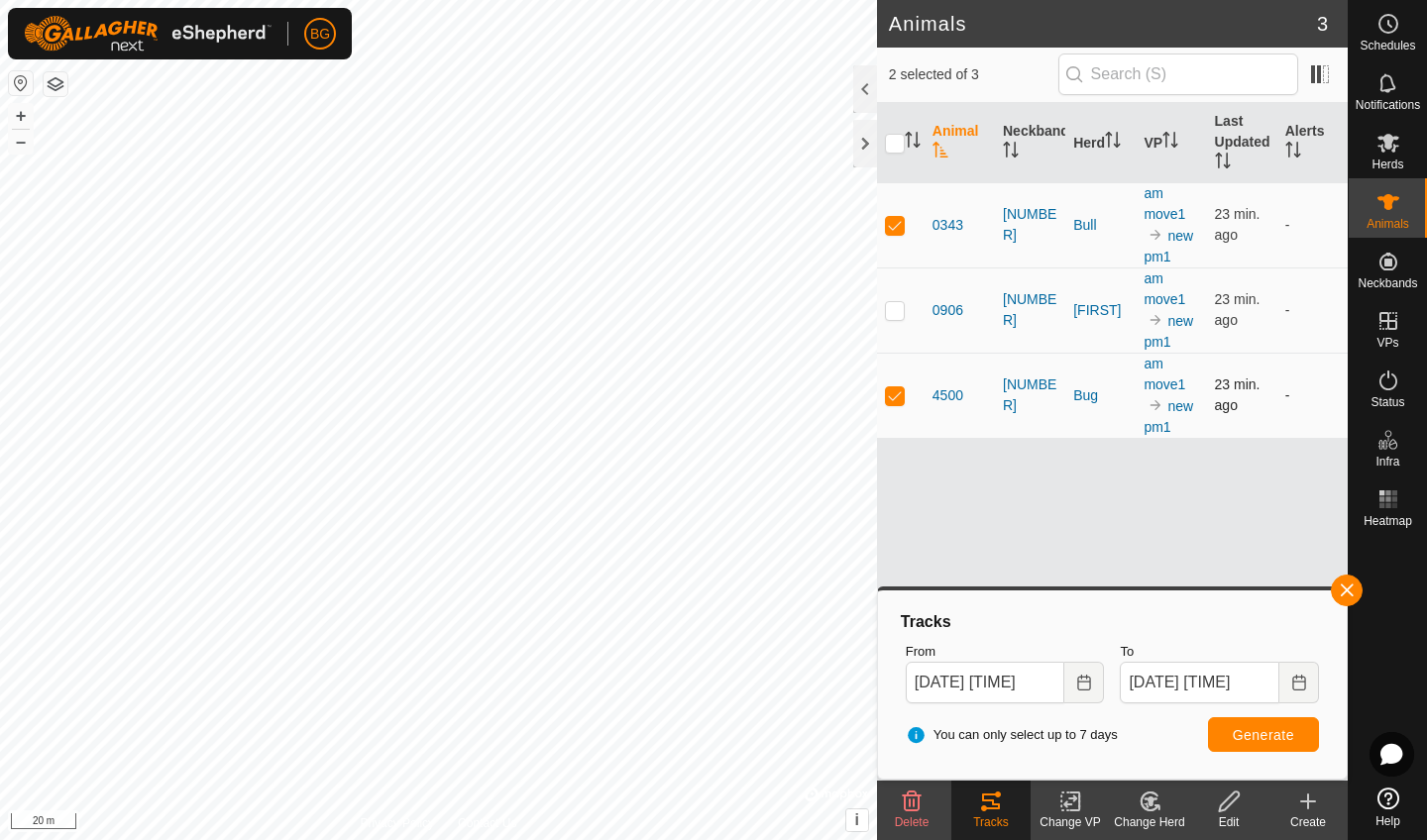 checkbox on "false" 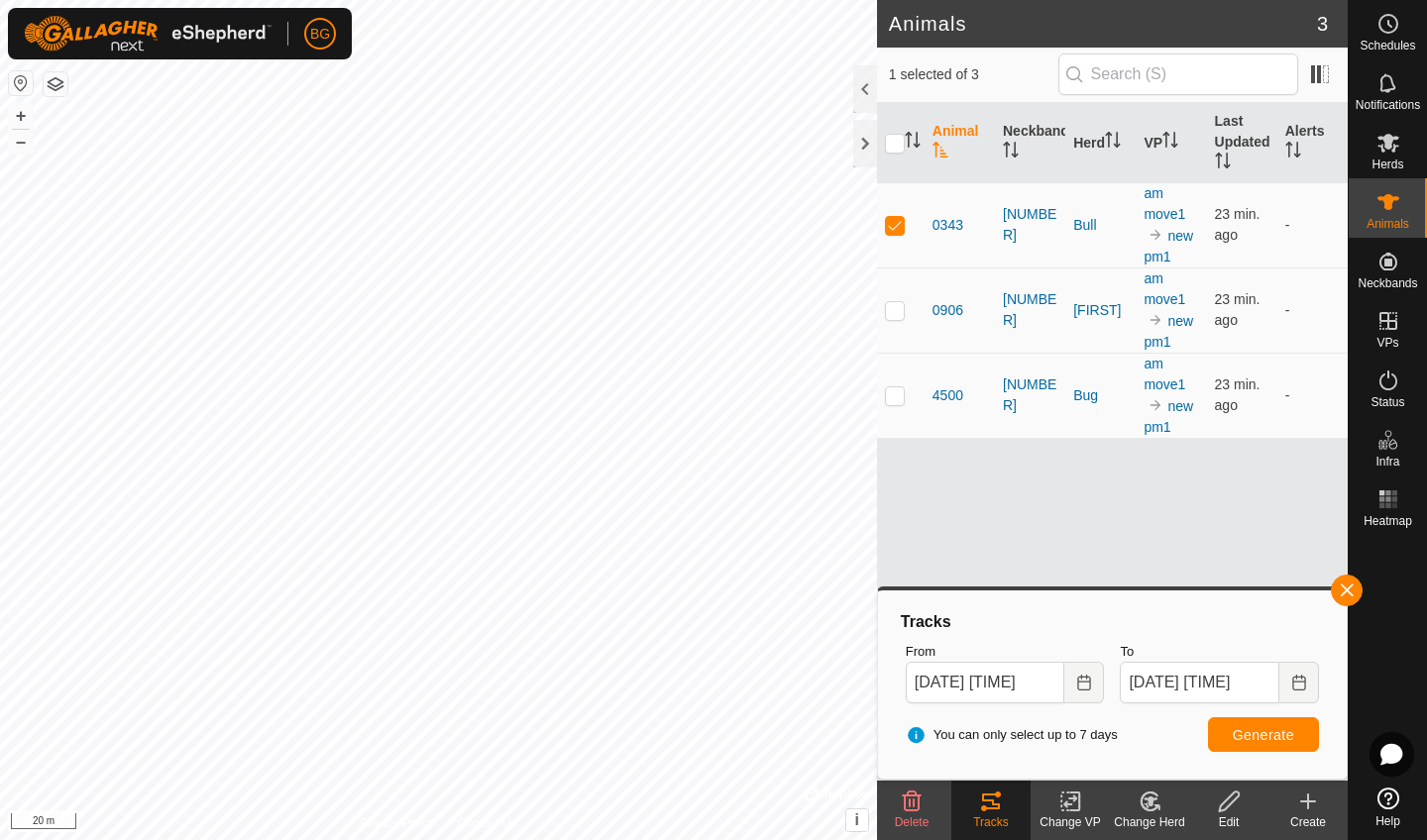click on "Generate" at bounding box center [1263, 735] 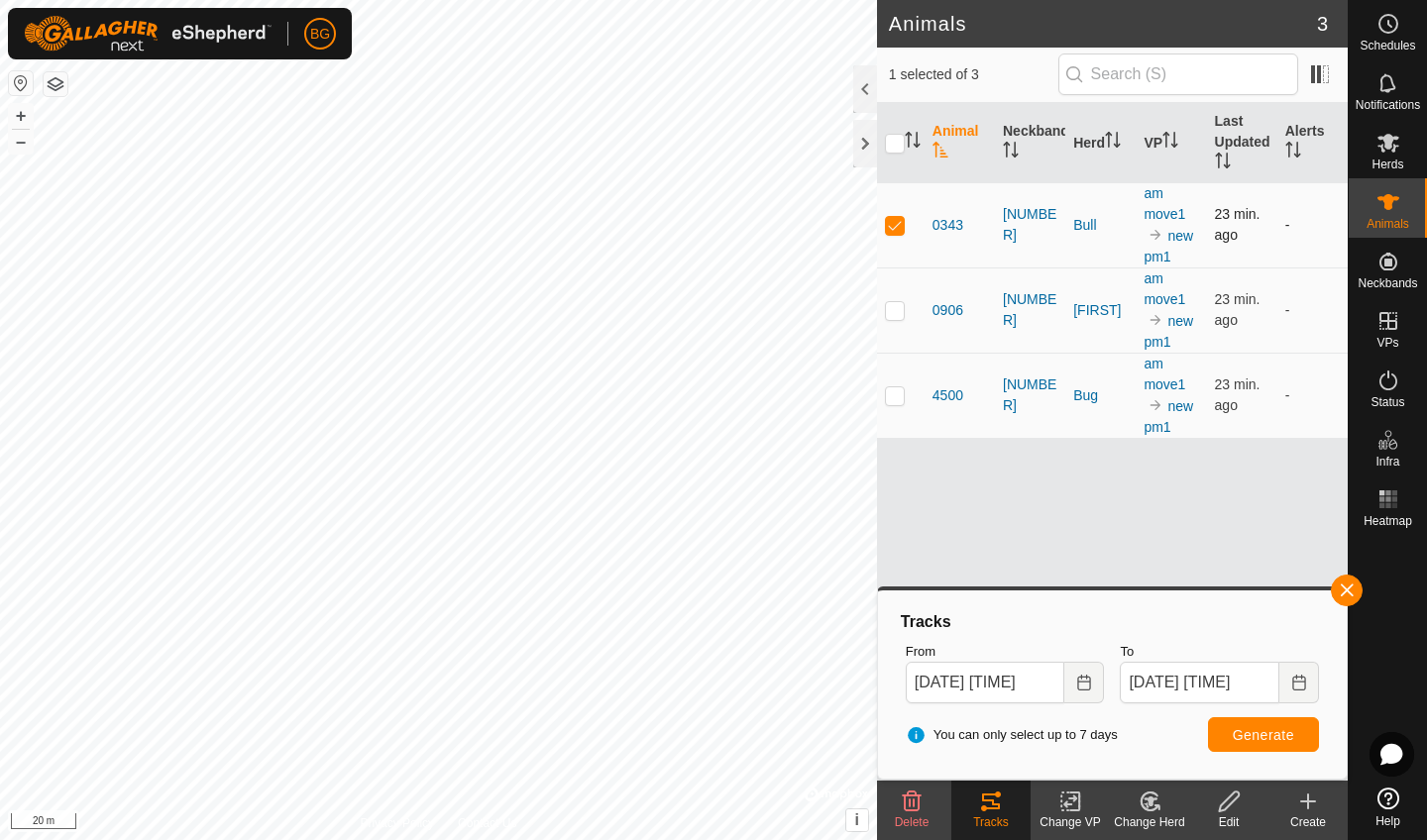 click at bounding box center [895, 225] 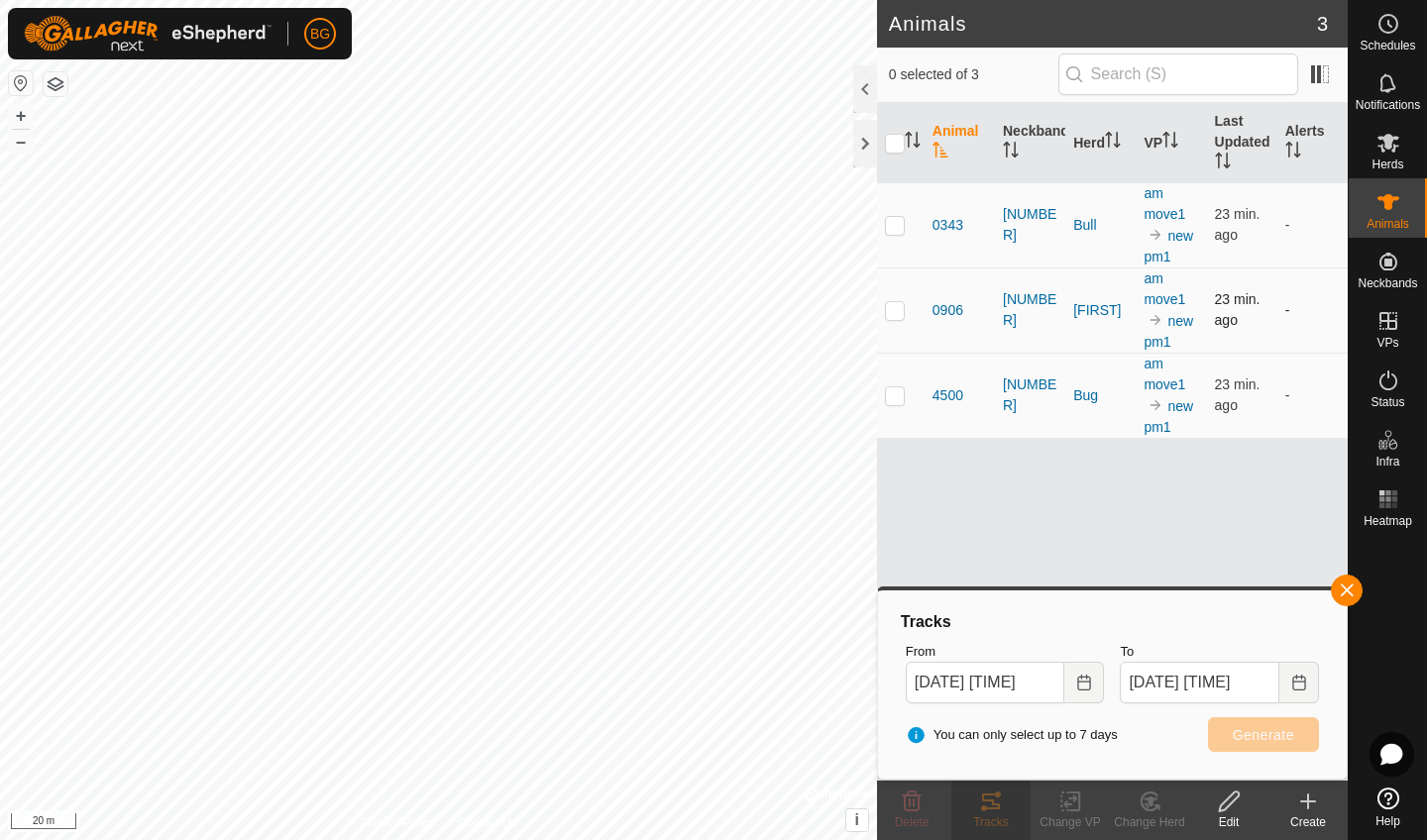click at bounding box center (895, 310) 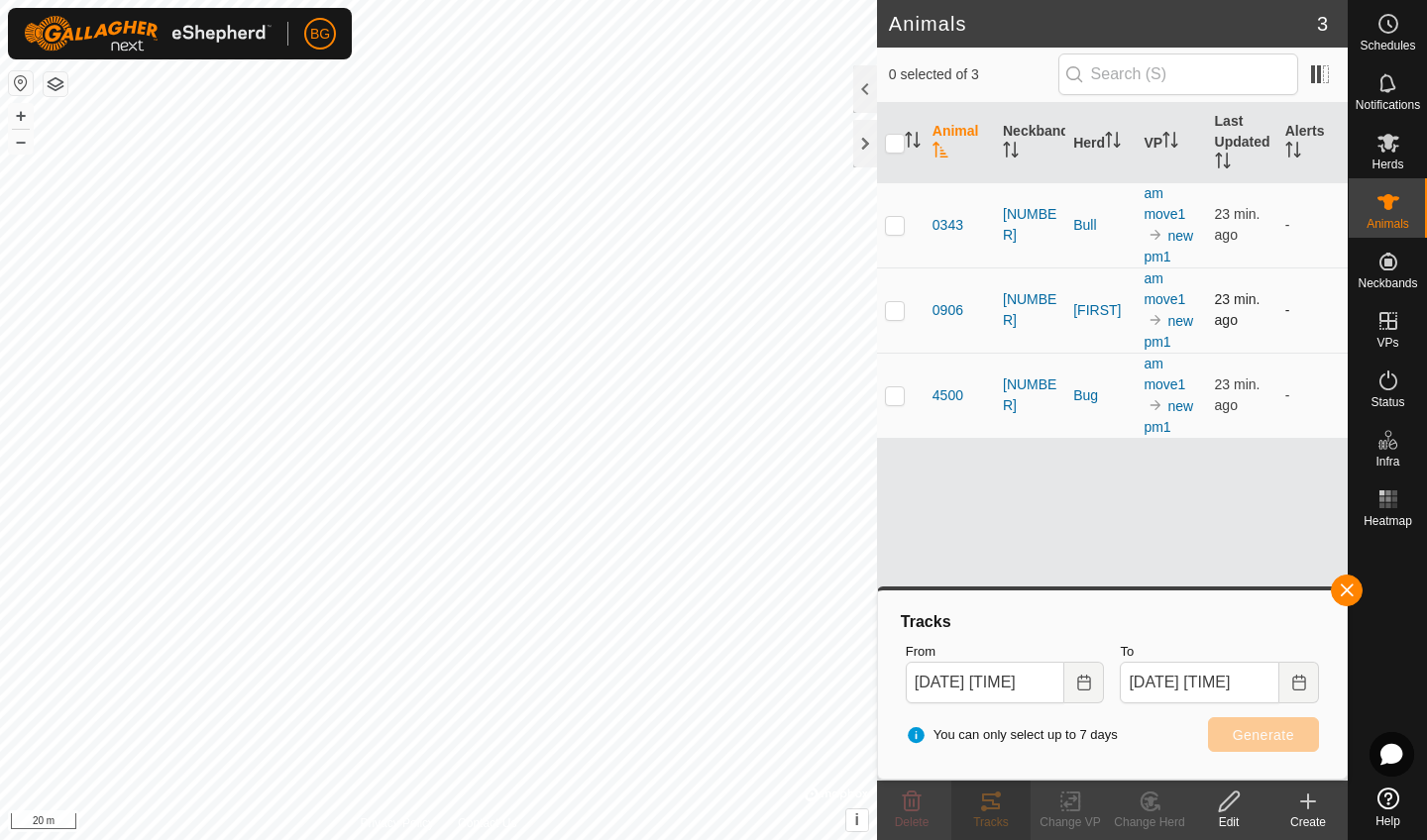 checkbox on "true" 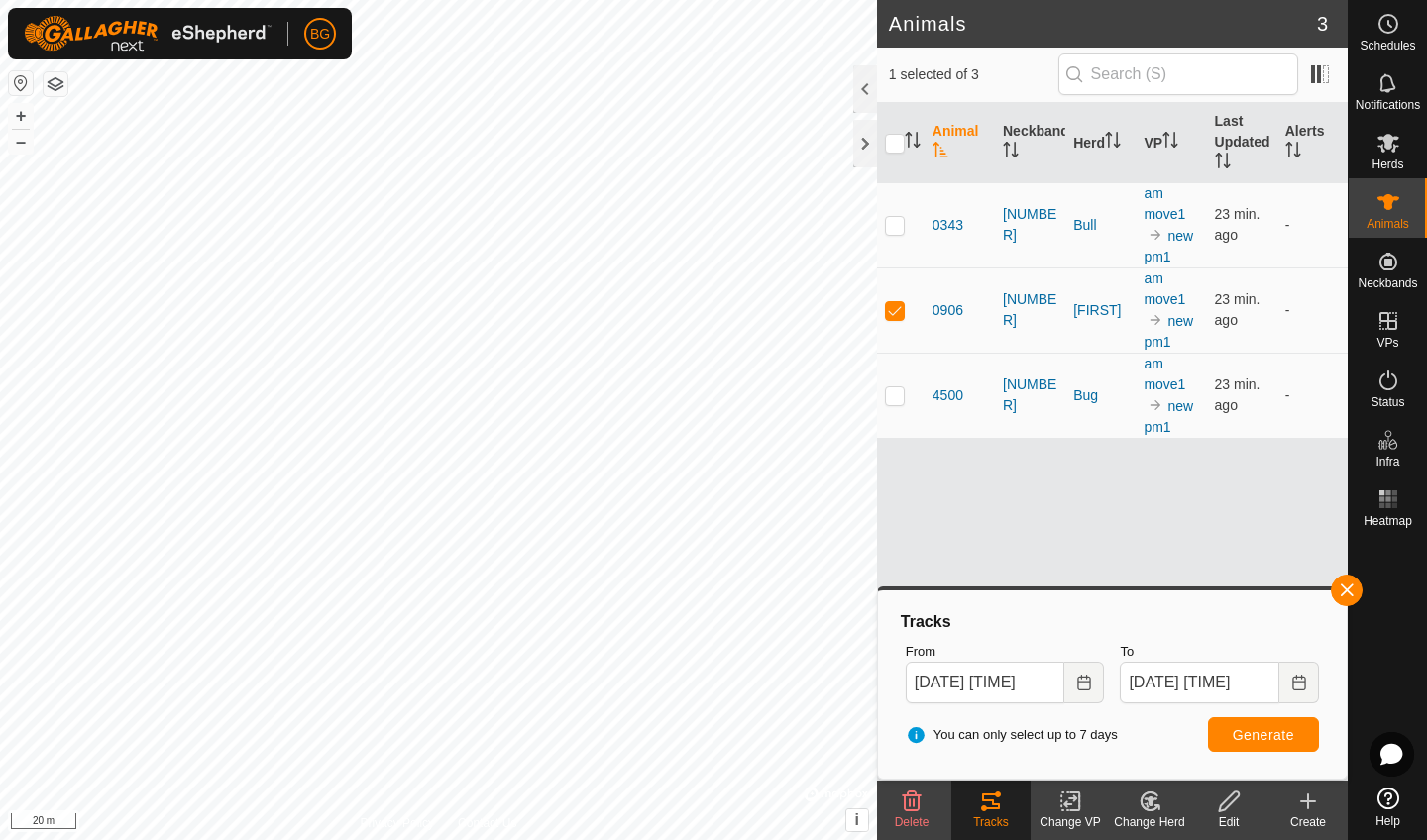 click on "Generate" at bounding box center (1263, 734) 